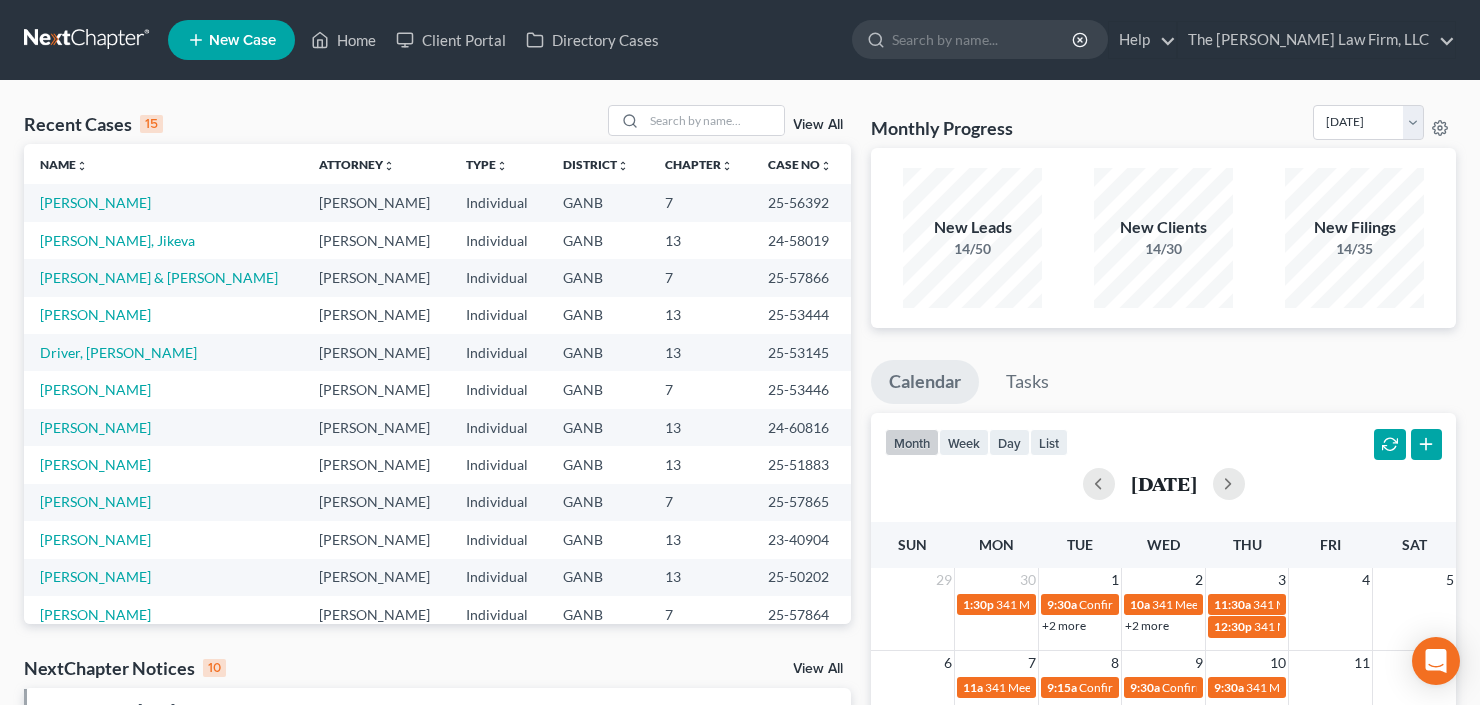 scroll, scrollTop: 0, scrollLeft: 0, axis: both 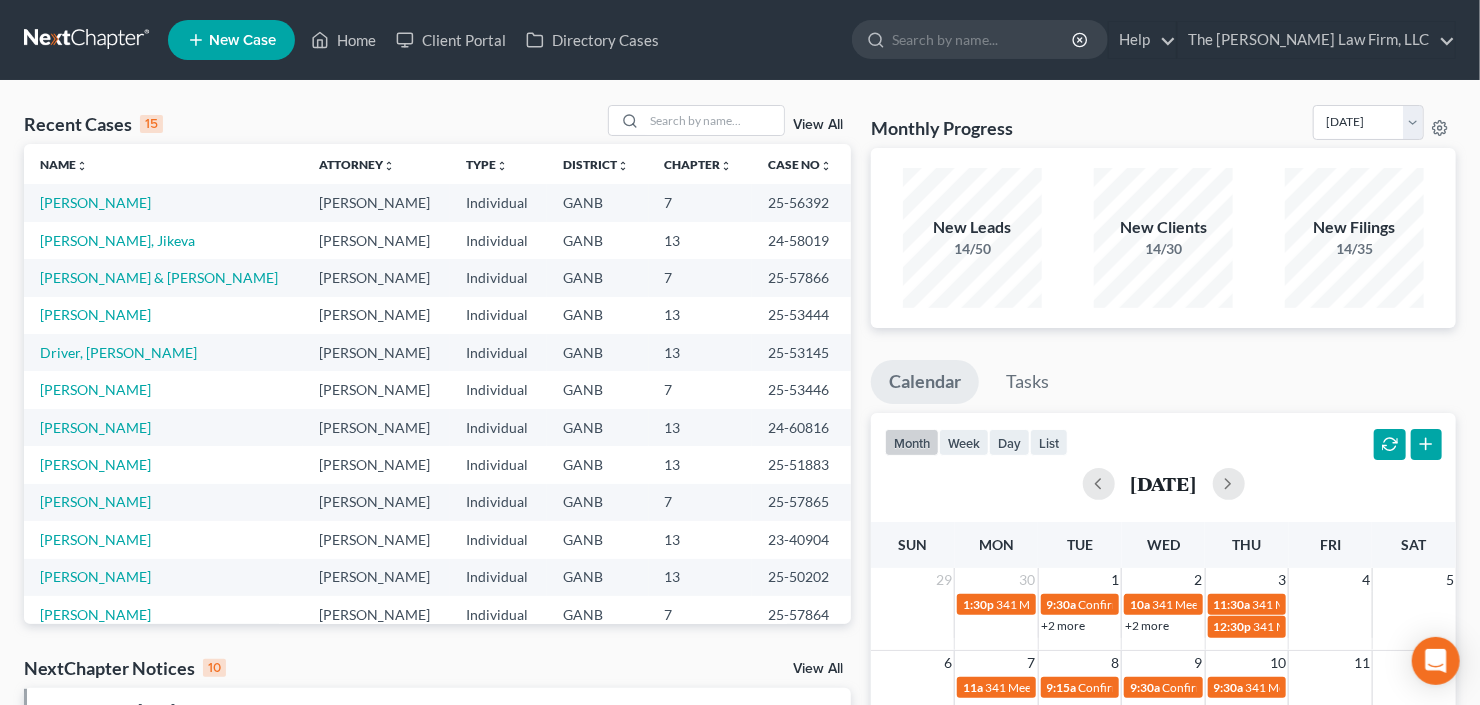 click on "Recent Cases 15         View All
Name
unfold_more
expand_more
expand_less
Attorney
unfold_more
expand_more
expand_less
Type
unfold_more
expand_more
expand_less
District
unfold_more
expand_more
expand_less
Chapter
unfold_more
expand_more
expand_less
Case No
unfold_more
expand_more
expand_less
Prefix
unfold_more
expand_more
expand_less
[PERSON_NAME] [PERSON_NAME] Individual GANB 7 25-56392 [PERSON_NAME], [PERSON_NAME] Individual GANB 13 24-58019 [PERSON_NAME] & [PERSON_NAME] Individual GANB 7 25-57866 [PERSON_NAME] [PERSON_NAME] Individual GANB 13 25-53444 Driver, [PERSON_NAME] Individual GANB 13 25-53145 [PERSON_NAME] [PERSON_NAME] Individual GANB 7 25-53446 [PERSON_NAME] [PERSON_NAME] Individual GANB 13 24-60816 [PERSON_NAME], [PERSON_NAME] Individual GANB 13 25-51883 [PERSON_NAME] [PERSON_NAME] Individual GANB 7 25-57865 [PERSON_NAME] [PERSON_NAME] Individual GANB 13 23-40904 Individual" at bounding box center (740, 742) 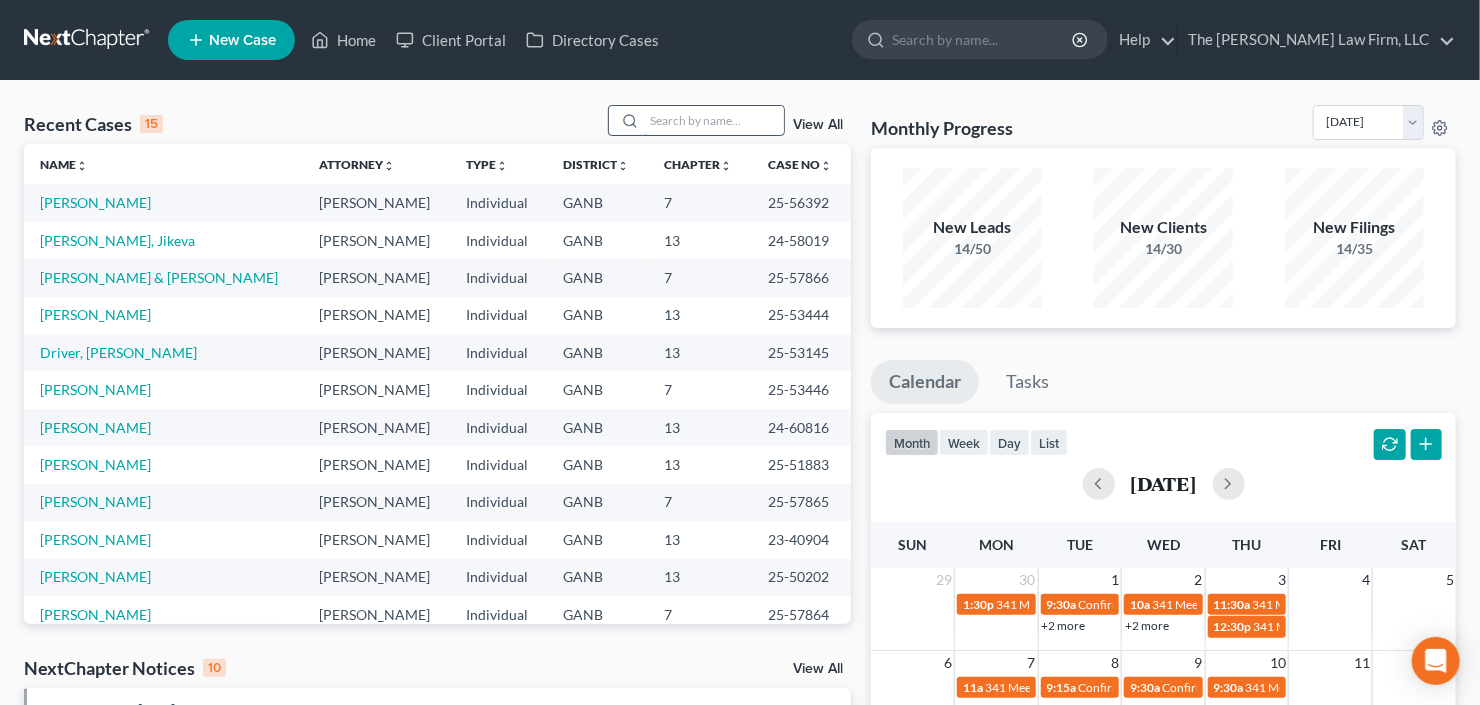 click at bounding box center [714, 120] 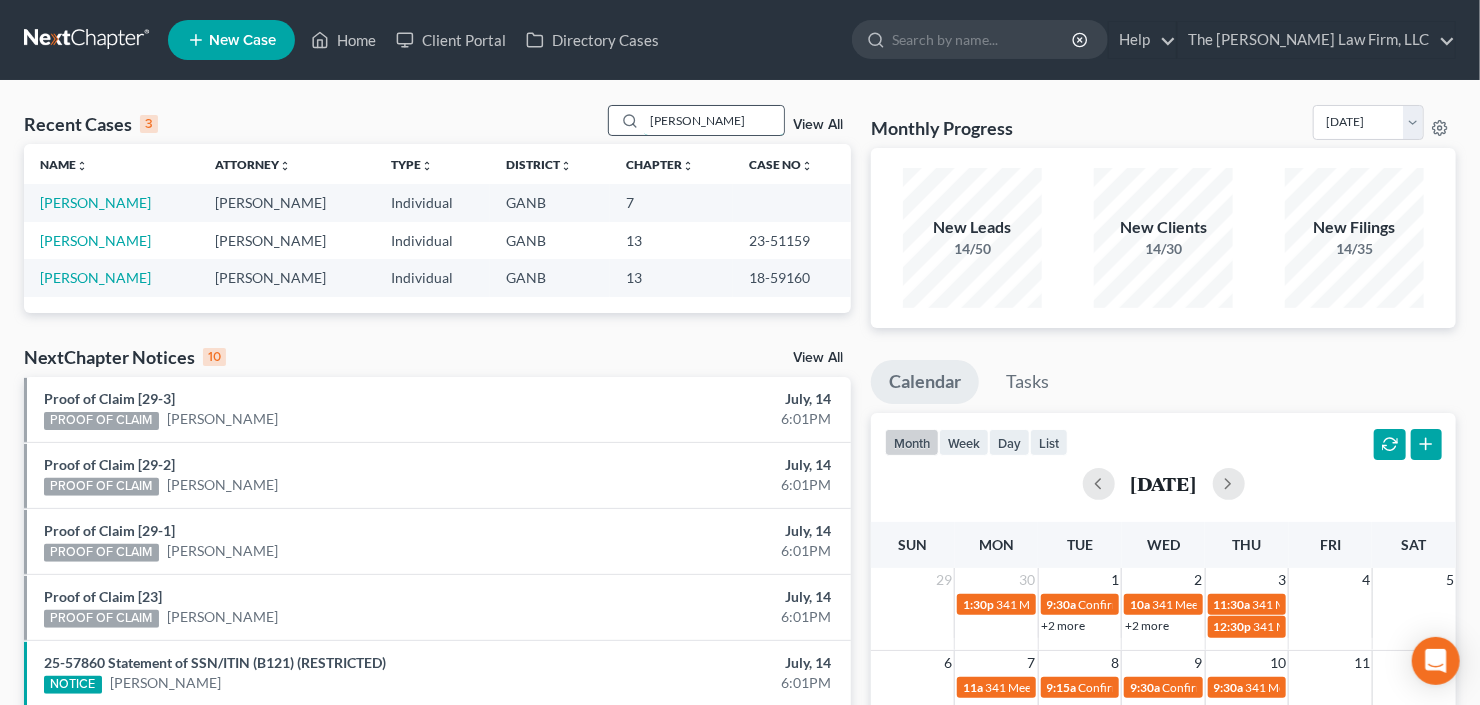 type on "[PERSON_NAME]" 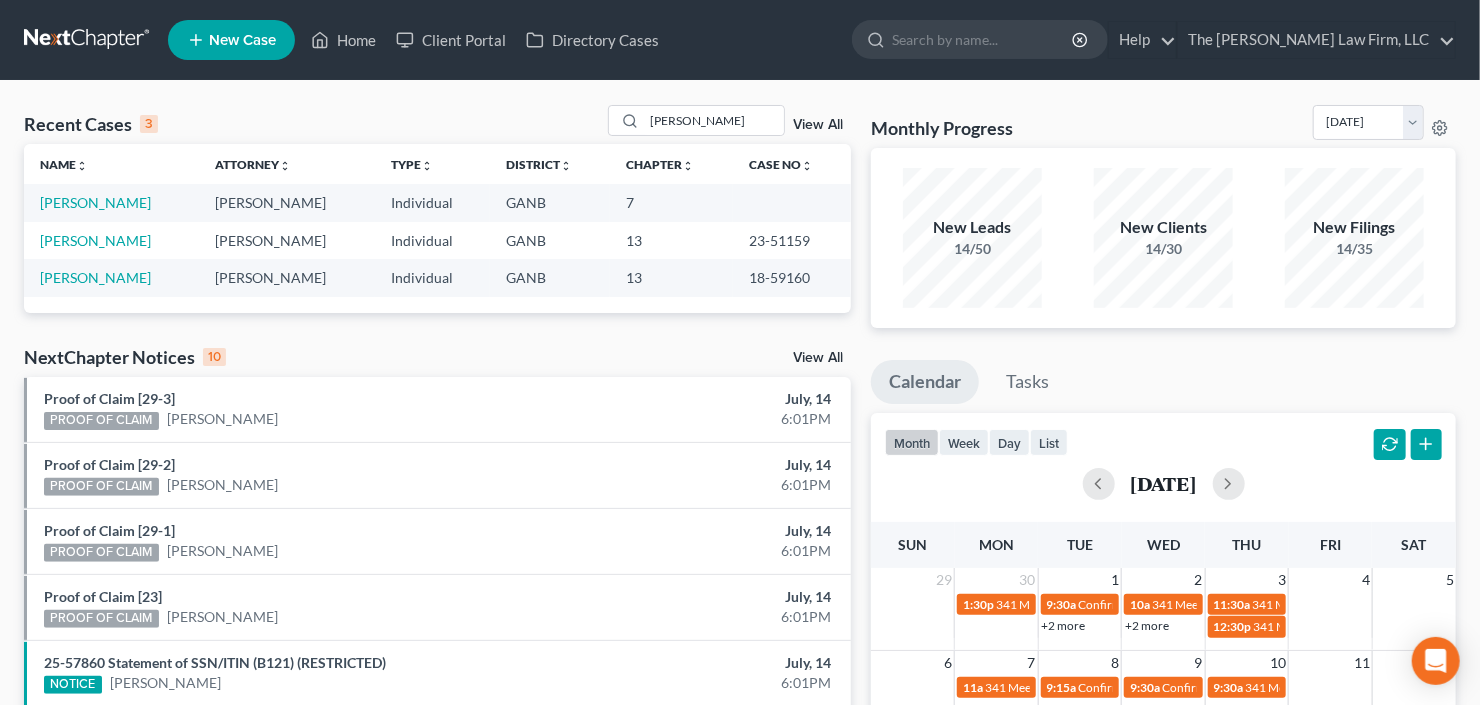 click on "New Case" at bounding box center (242, 40) 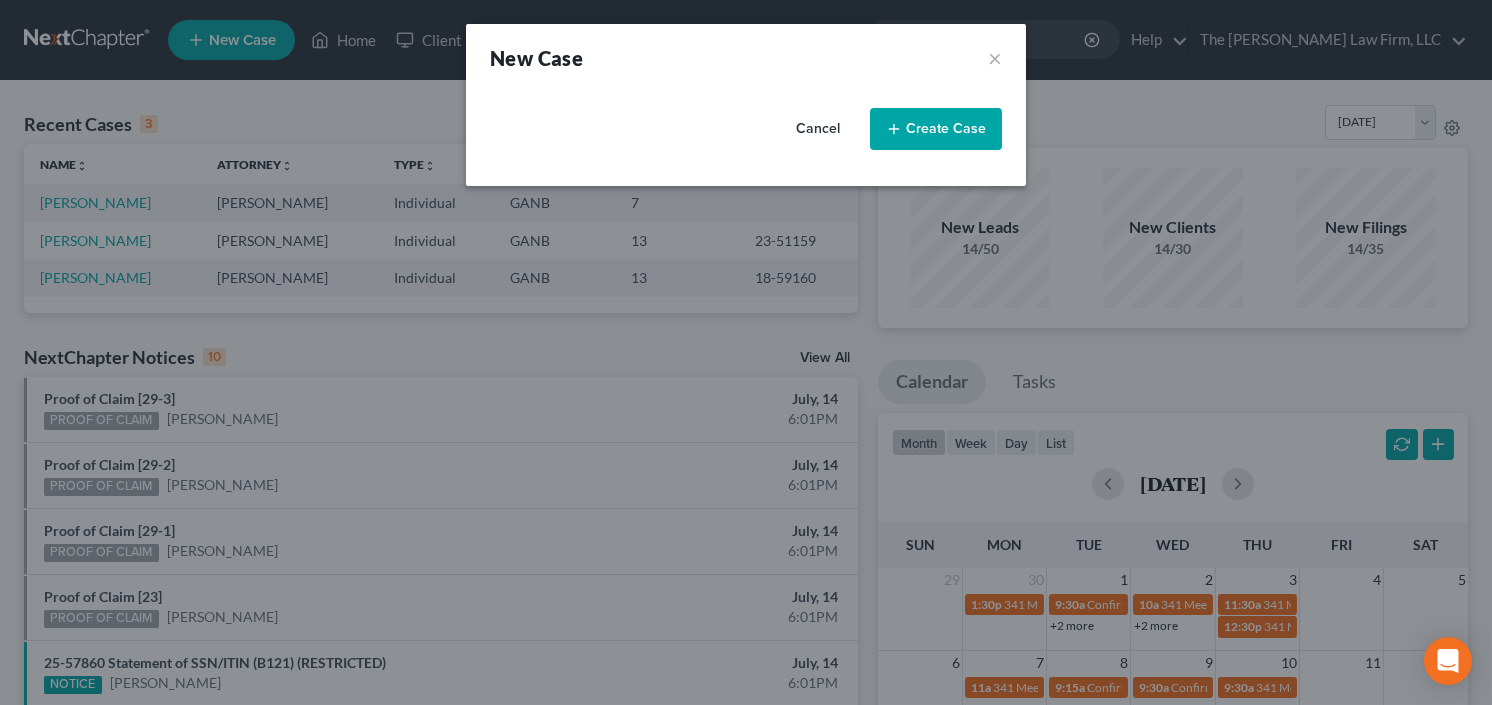 select on "19" 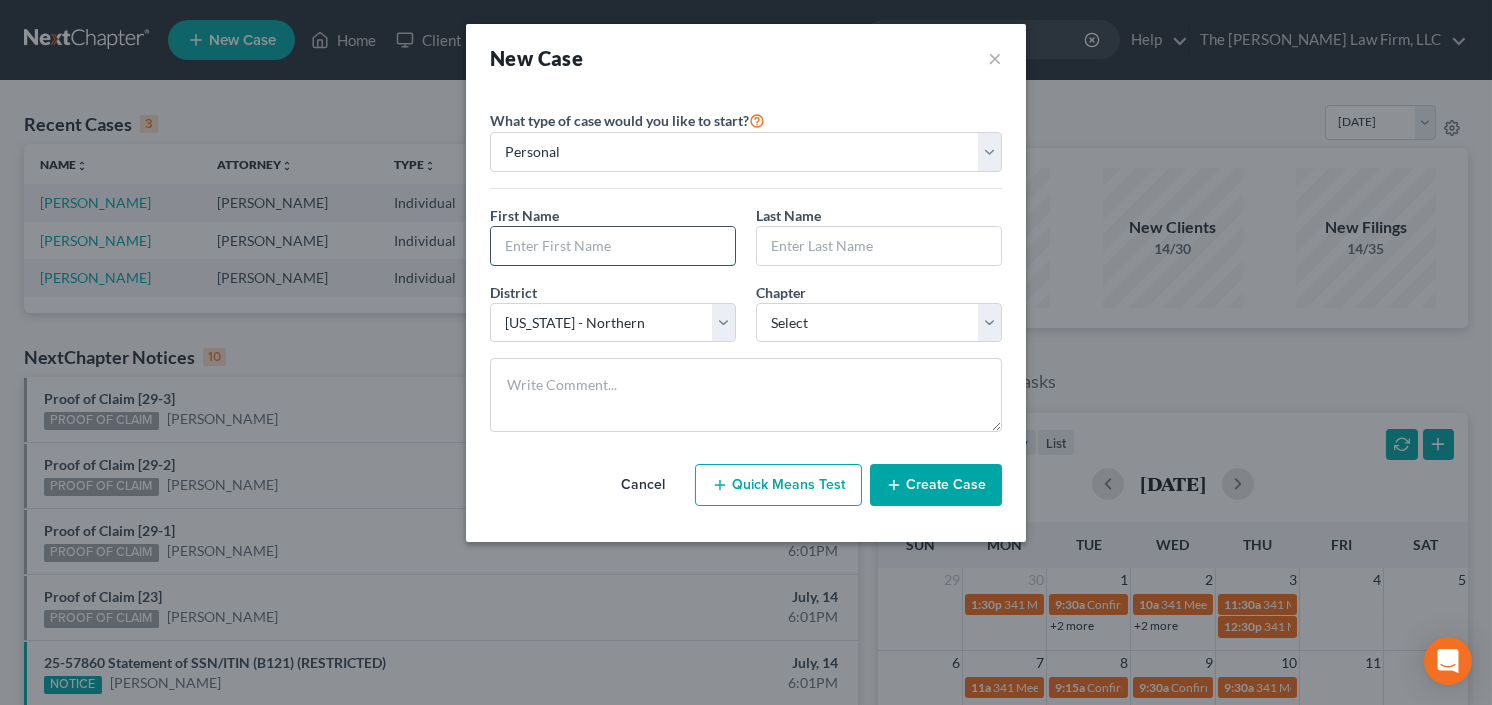 click at bounding box center [613, 246] 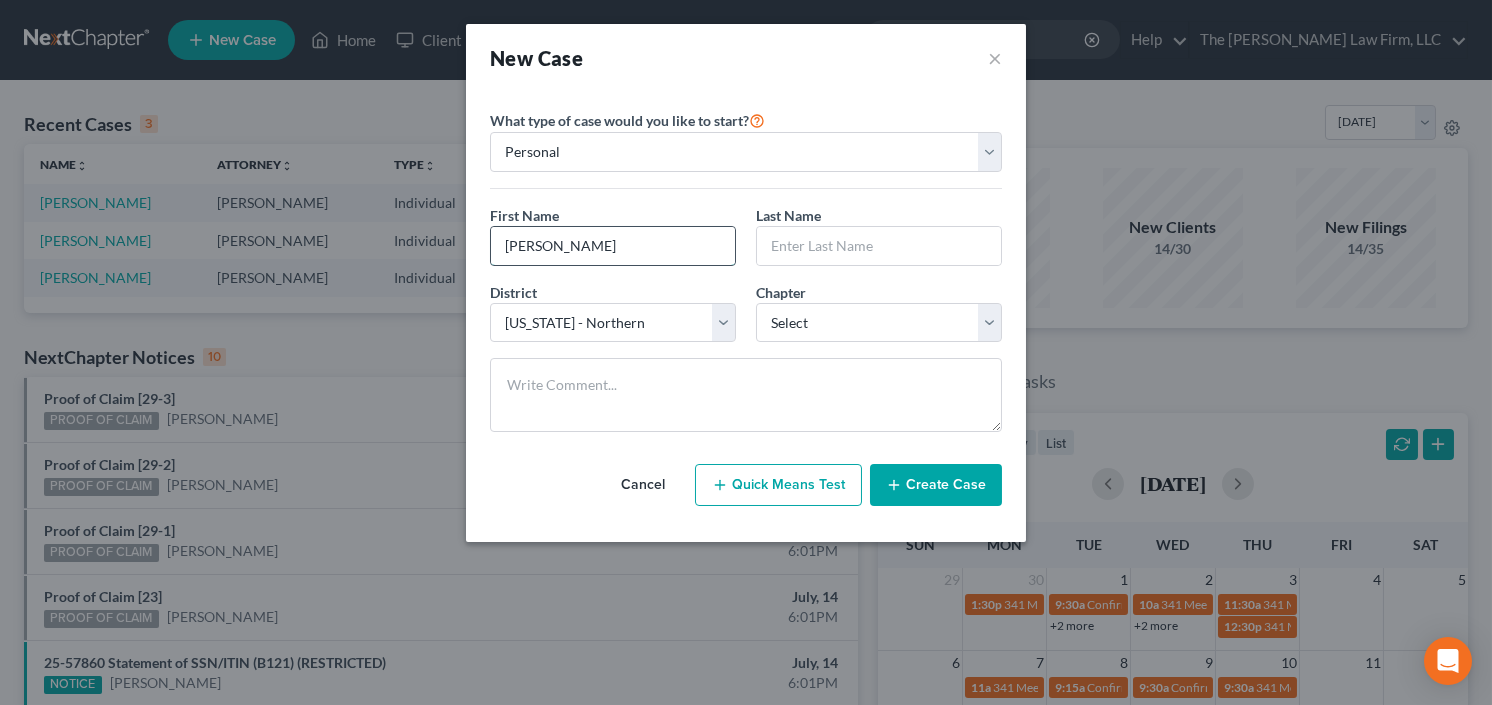 type on "[PERSON_NAME]" 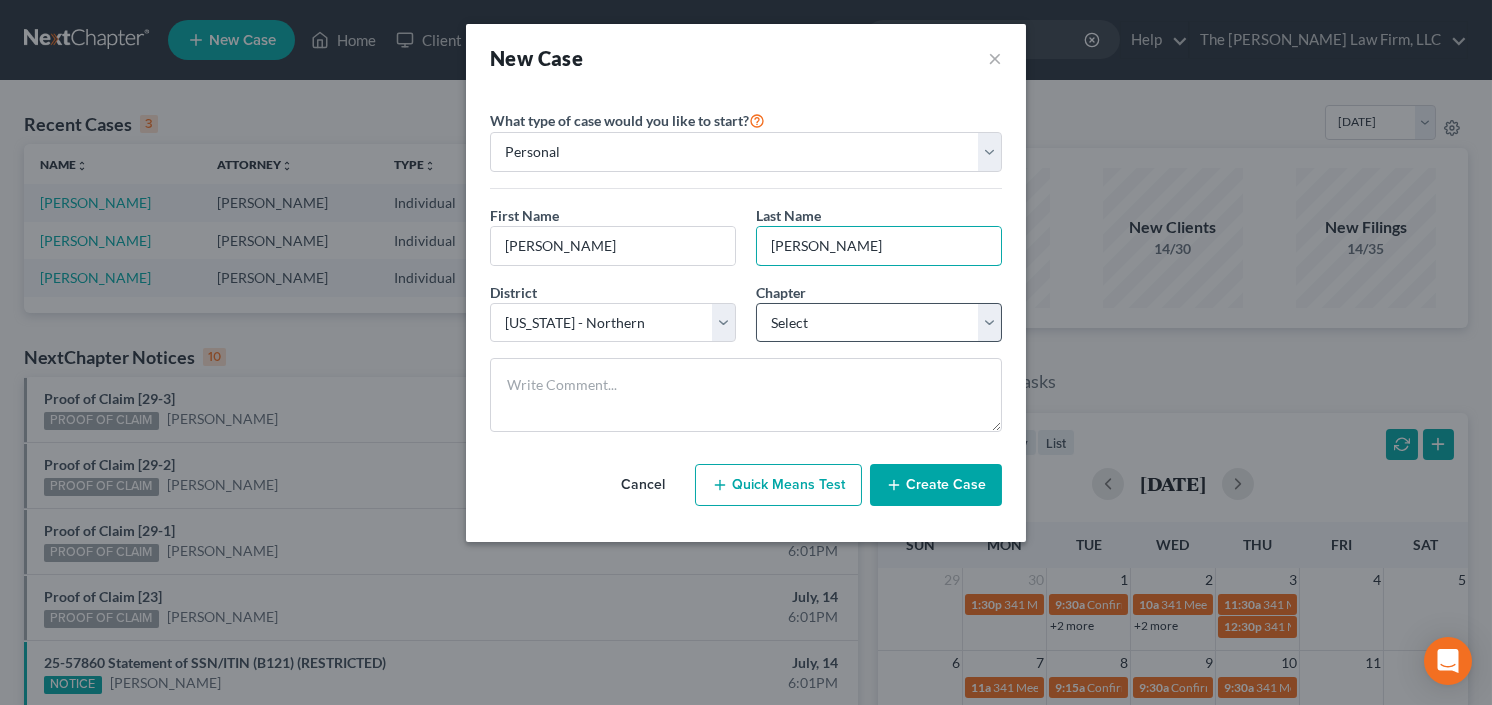 type on "[PERSON_NAME]" 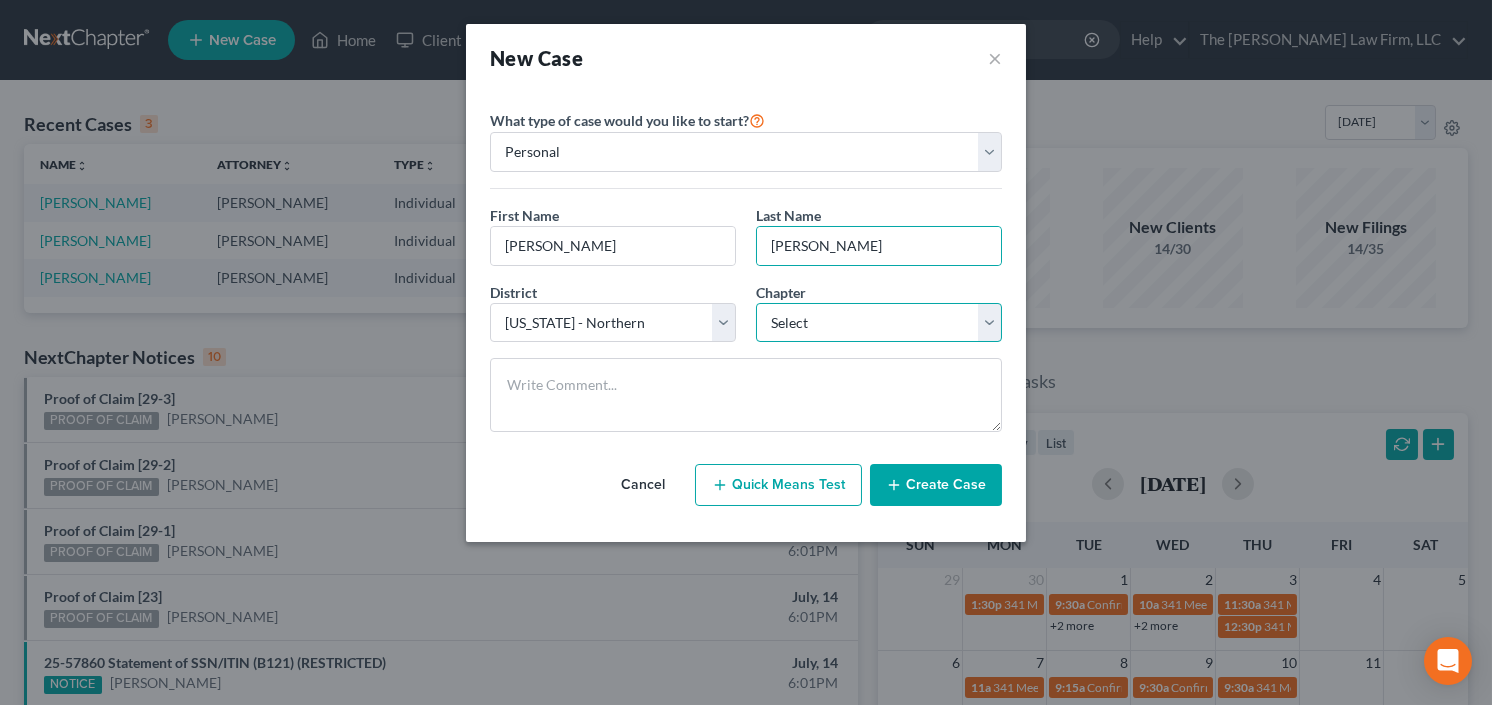 click on "Select 7 11 12 13" at bounding box center (879, 323) 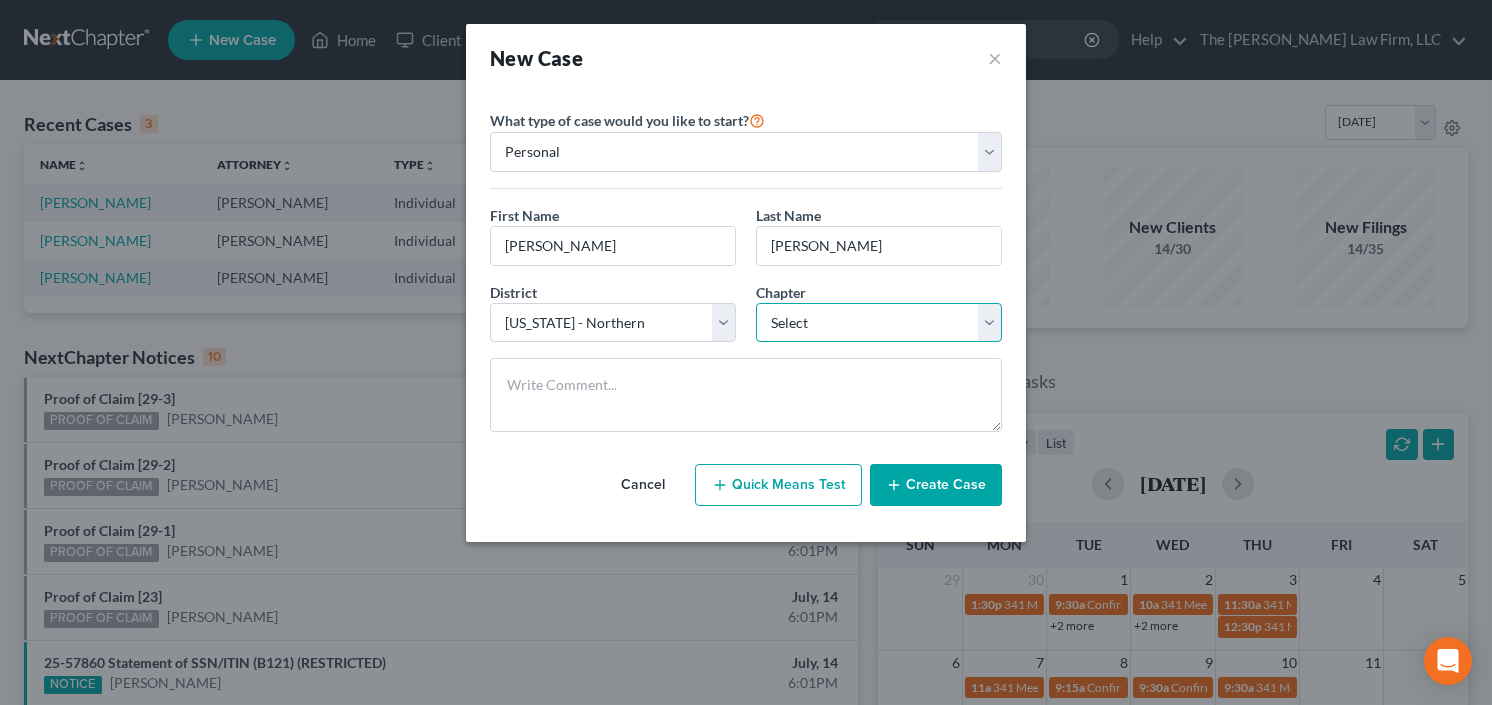 click on "Select 7 11 12 13" at bounding box center [879, 323] 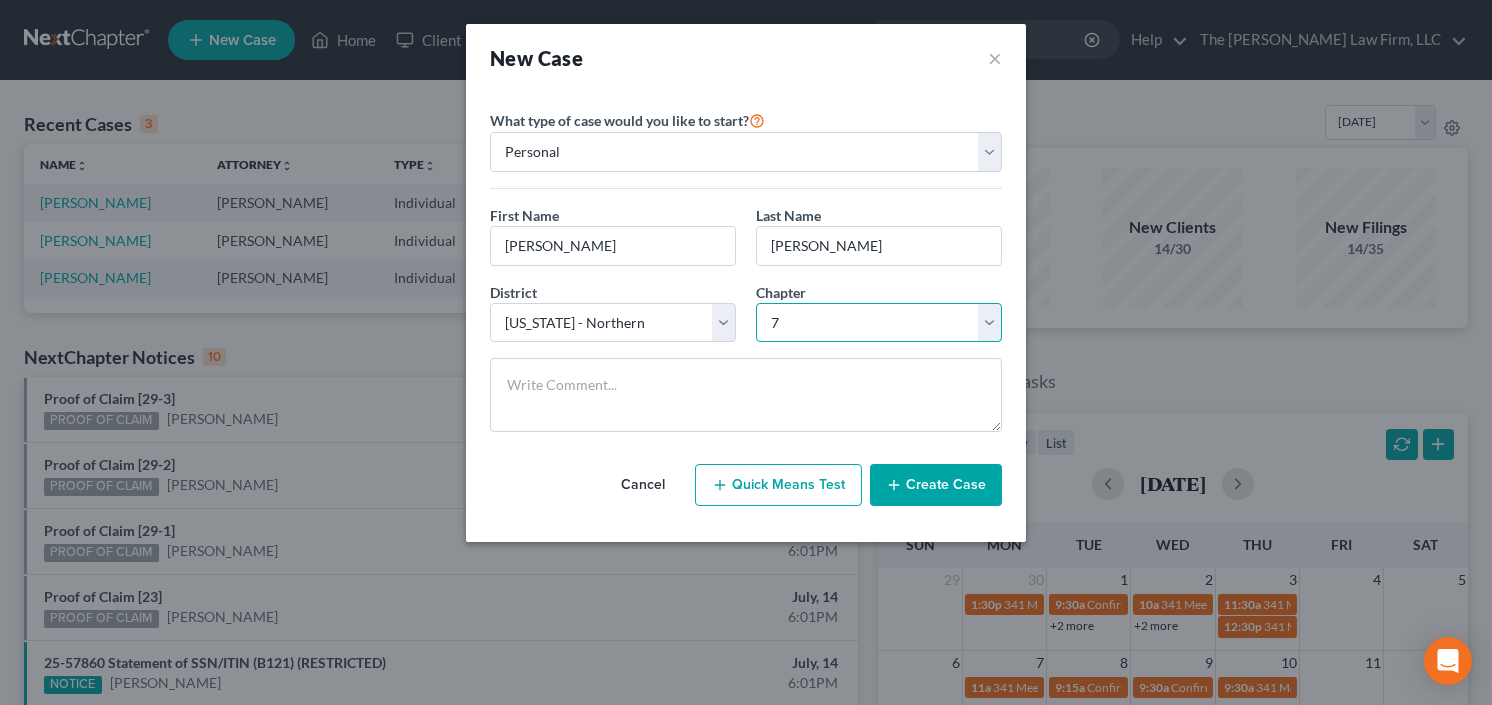 click on "Select 7 11 12 13" at bounding box center (879, 323) 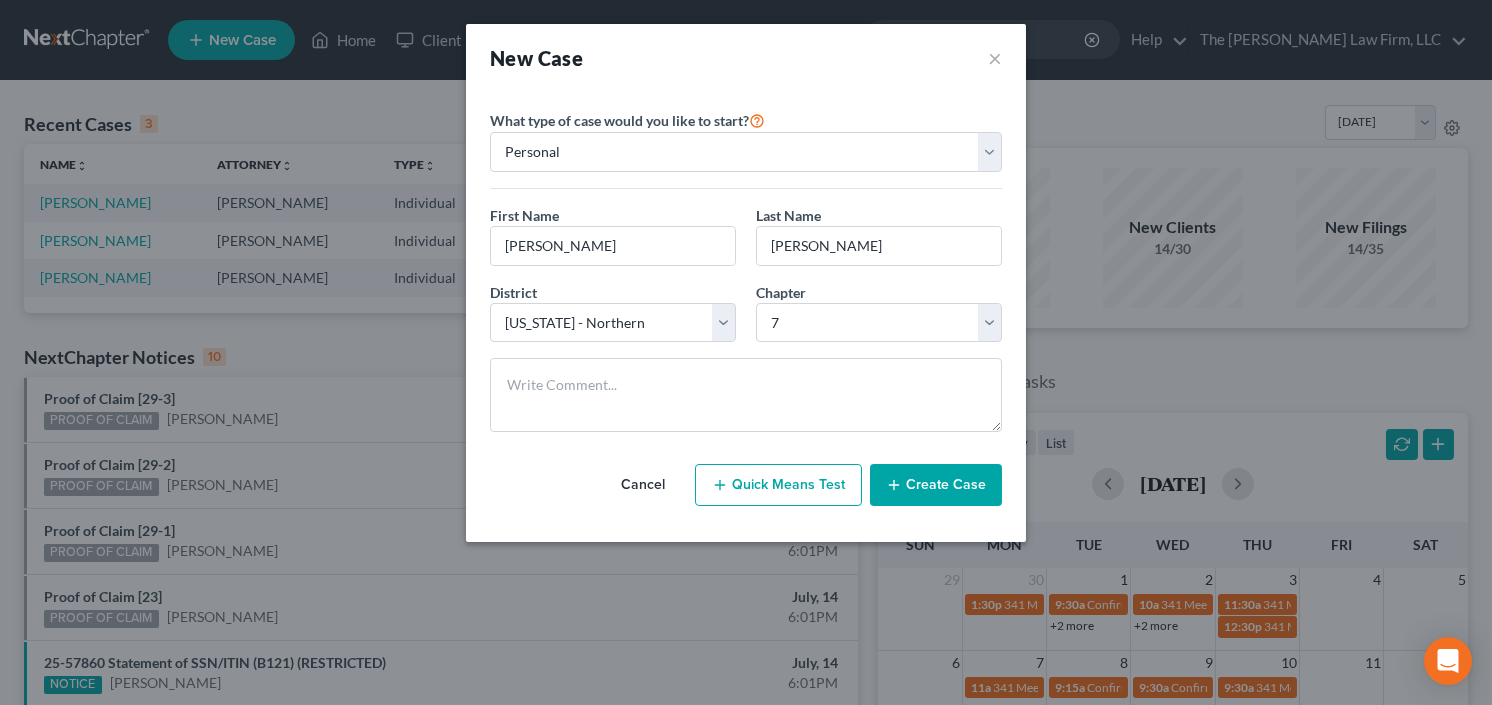 click 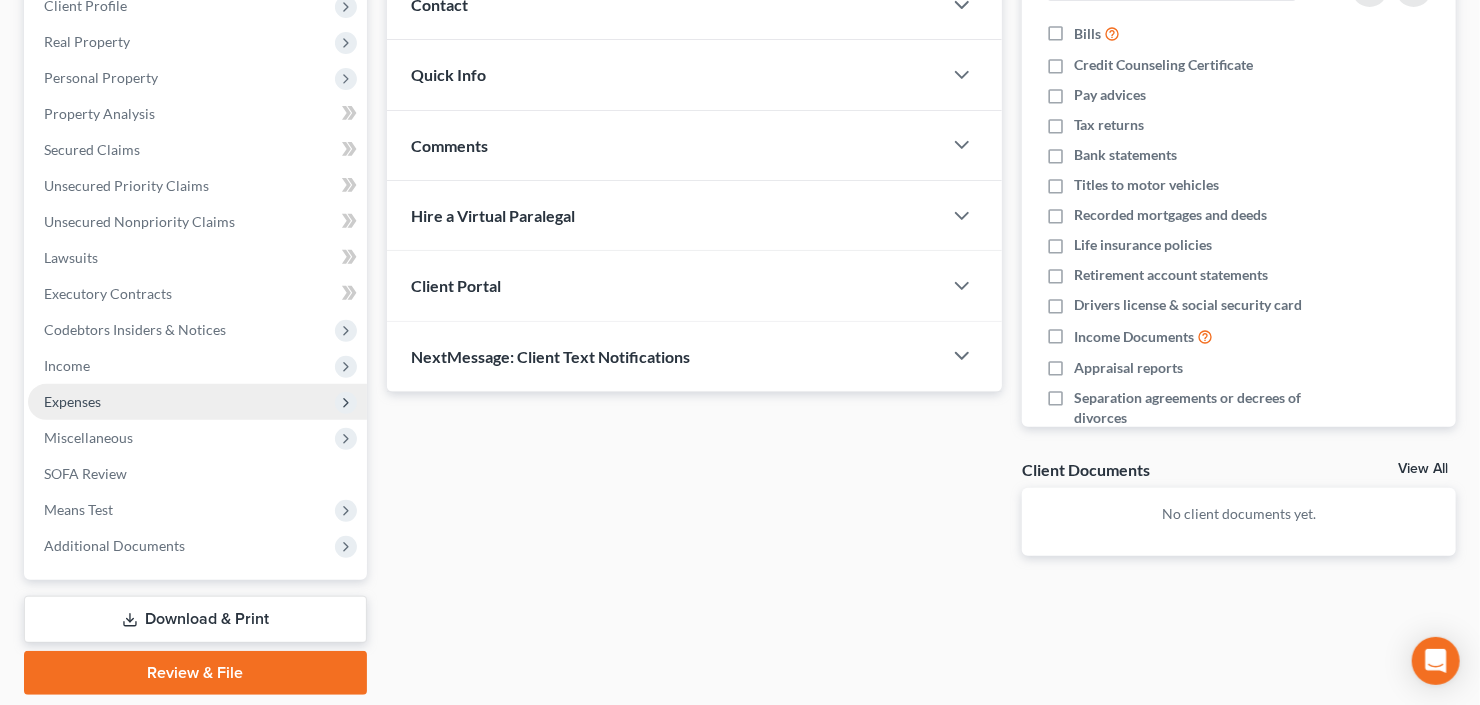 scroll, scrollTop: 320, scrollLeft: 0, axis: vertical 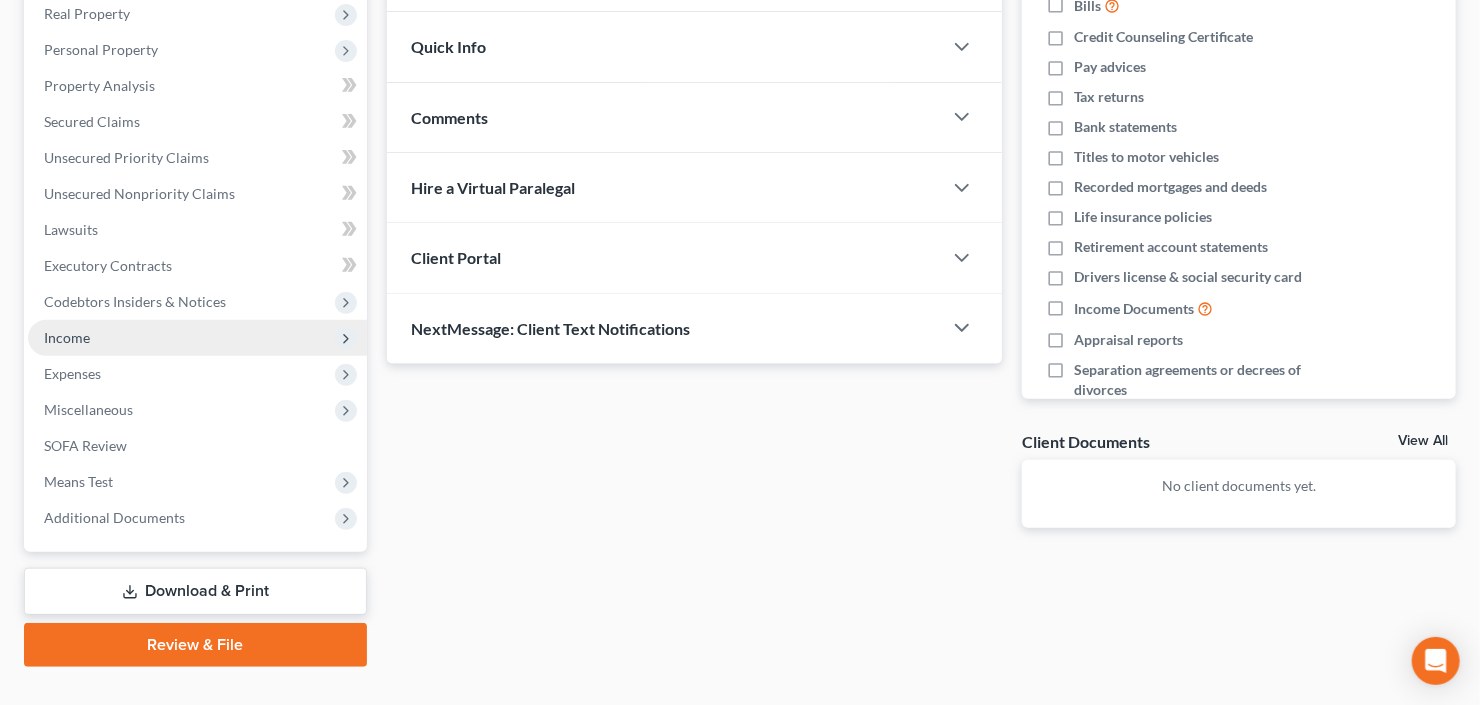 click on "Income" at bounding box center [197, 338] 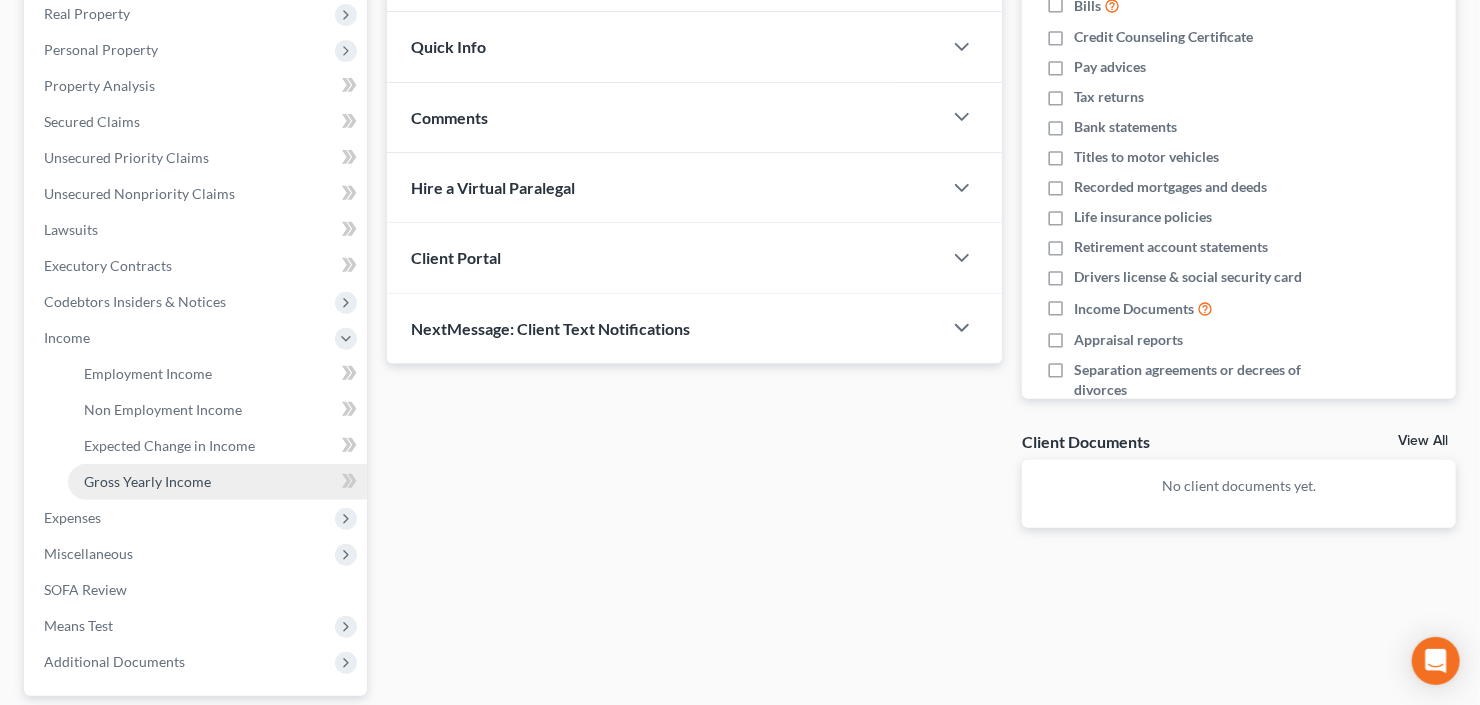 click on "Gross Yearly Income" at bounding box center (147, 481) 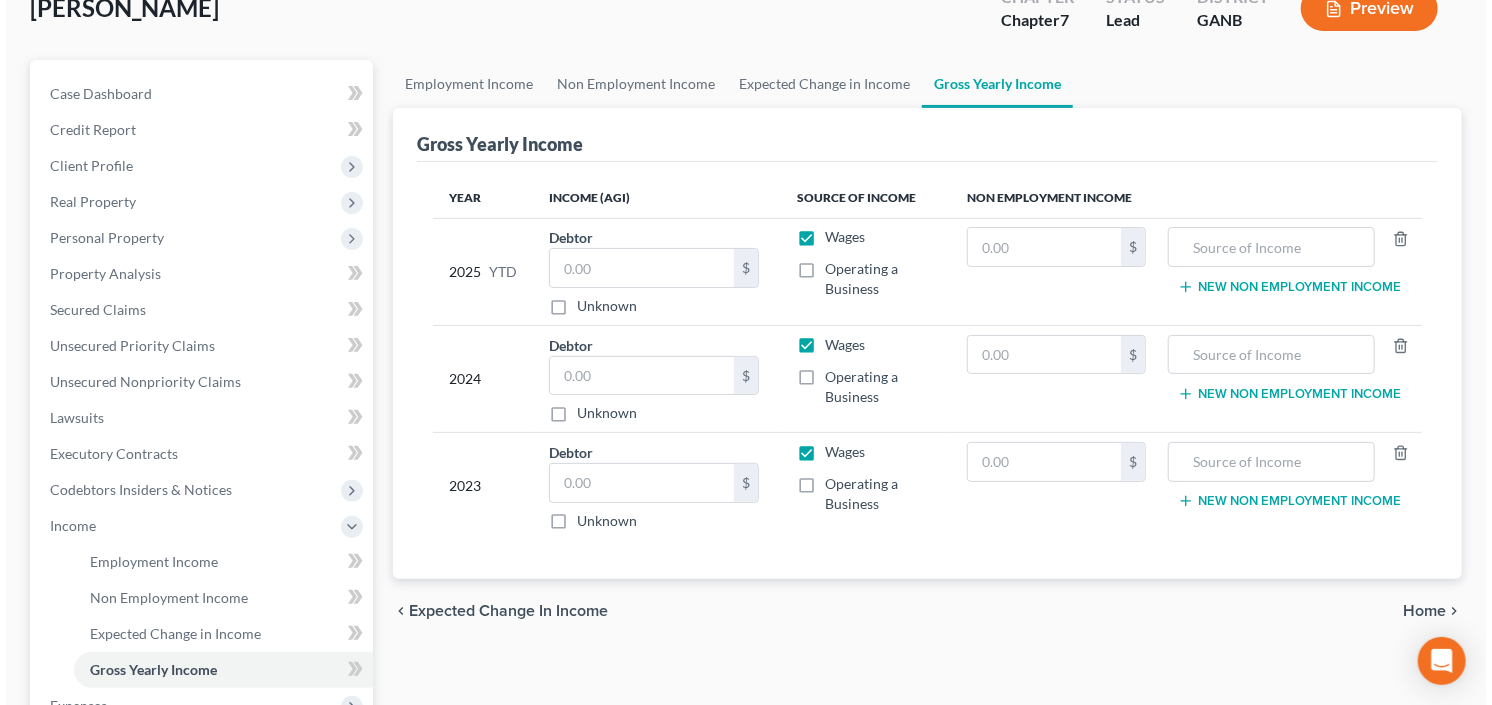 scroll, scrollTop: 160, scrollLeft: 0, axis: vertical 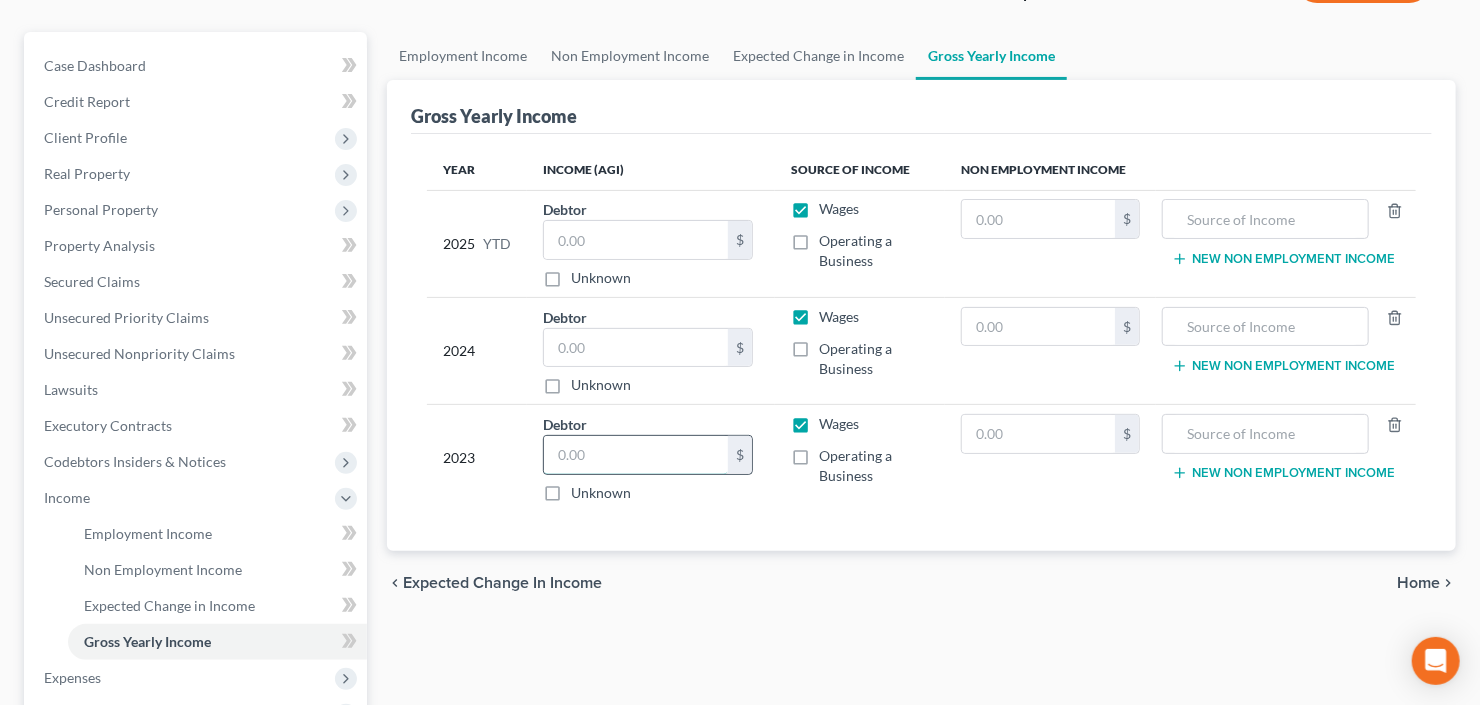 click at bounding box center [636, 455] 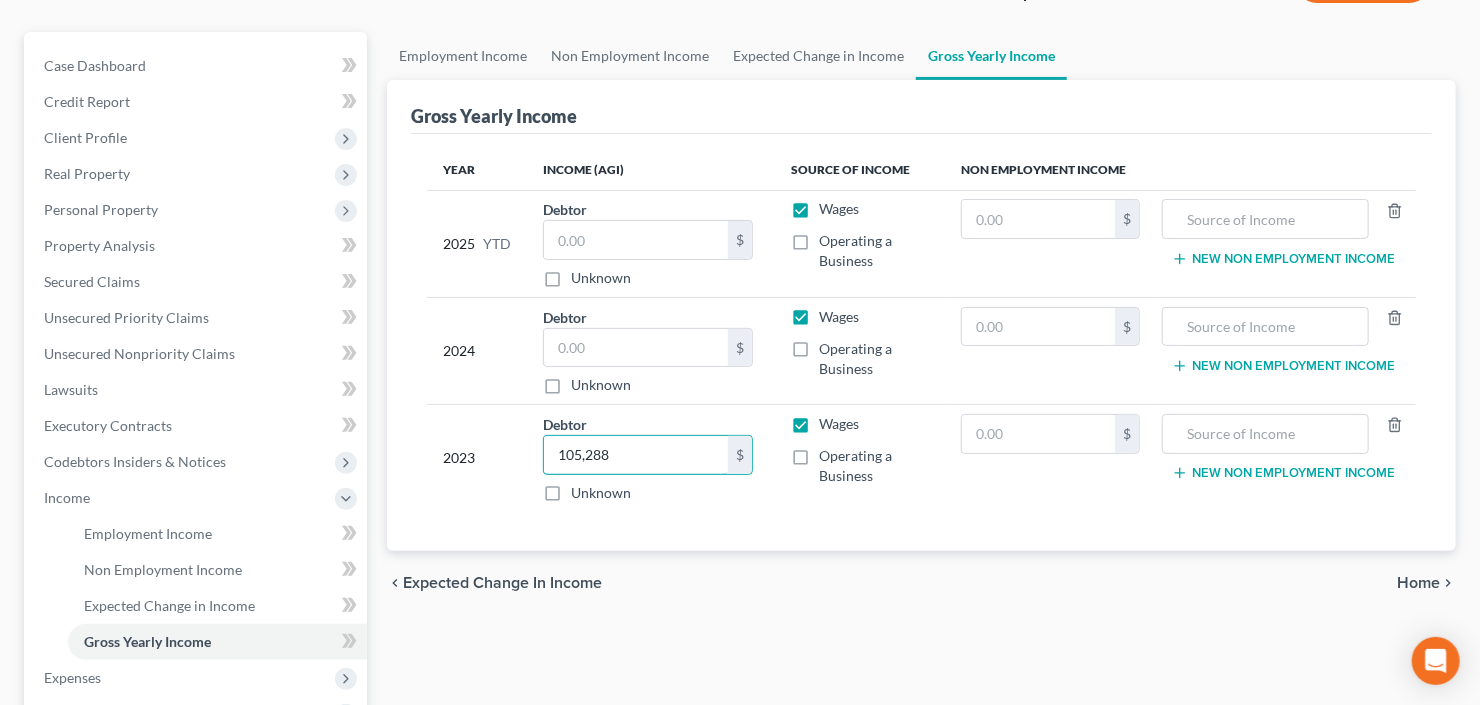 type on "105,288" 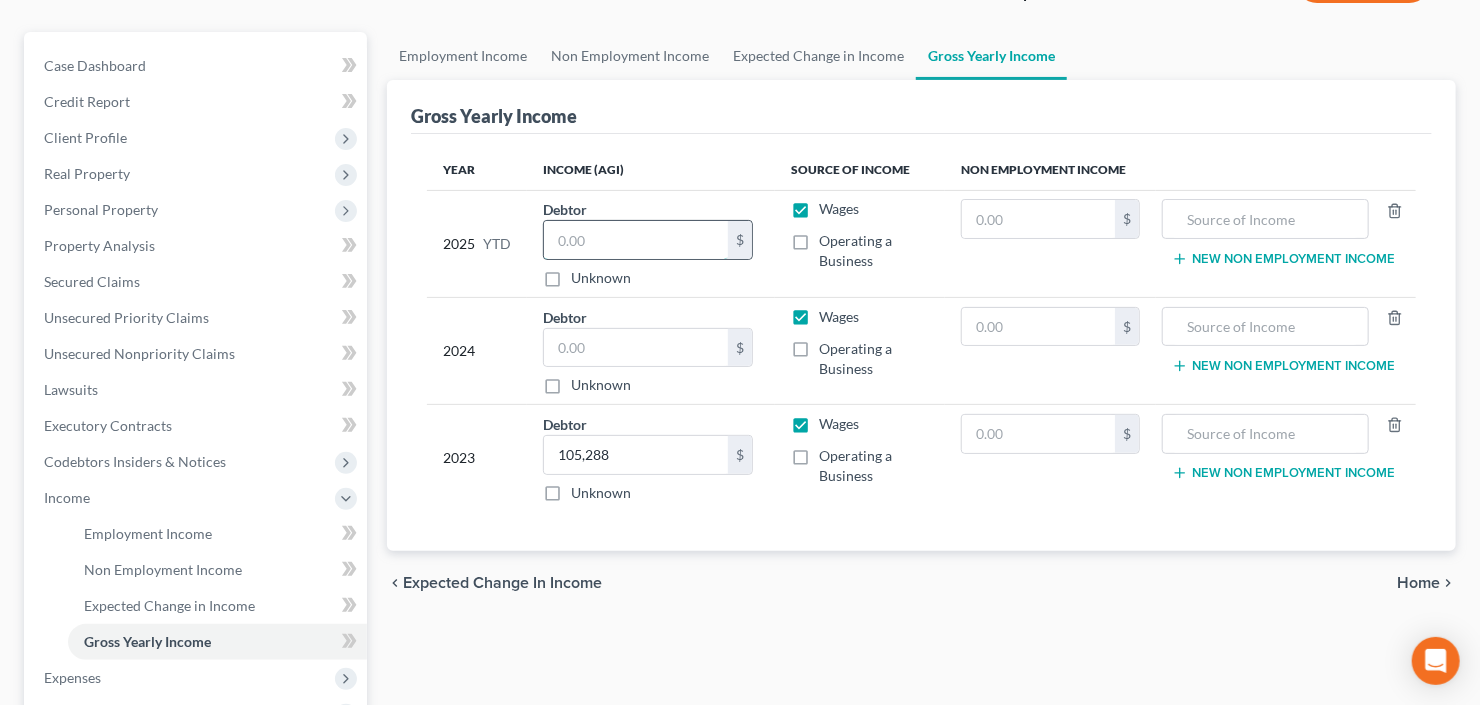 click at bounding box center (636, 240) 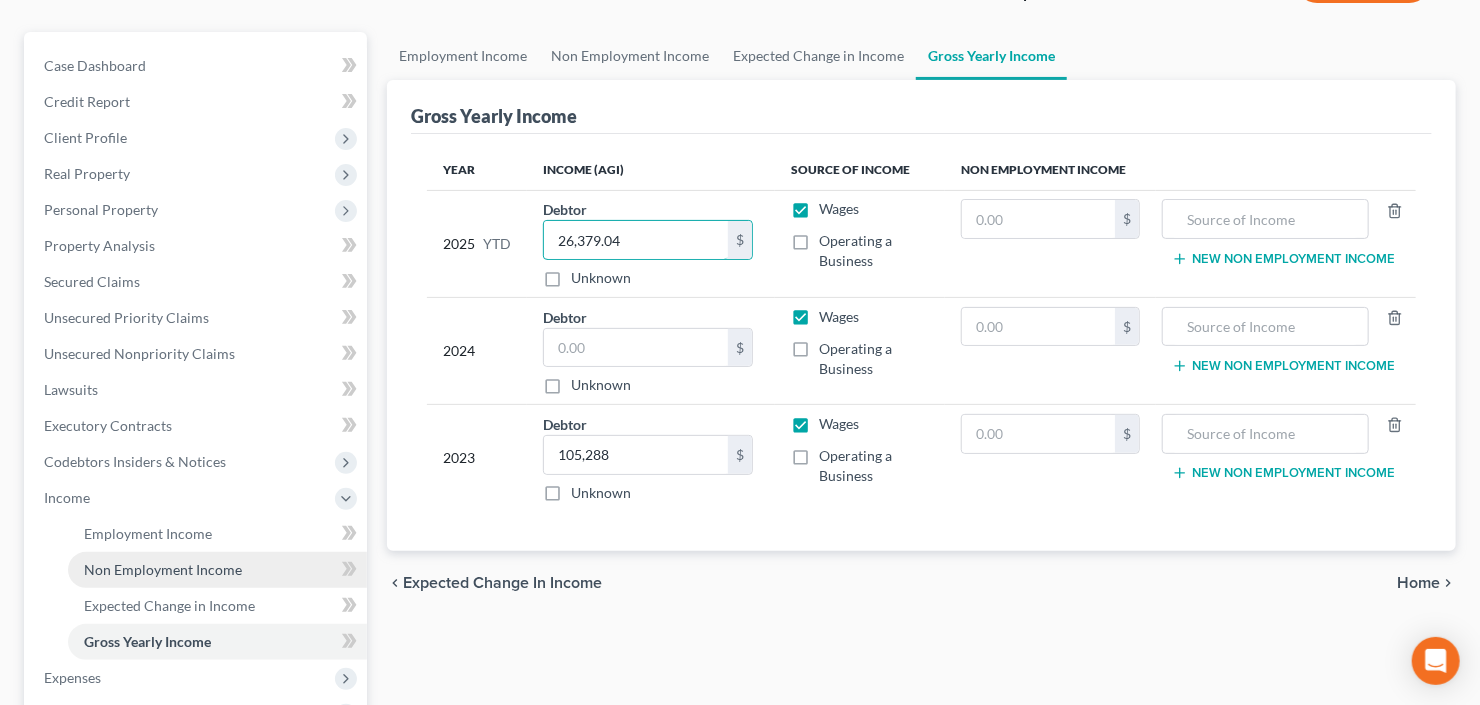 type on "26,379.04" 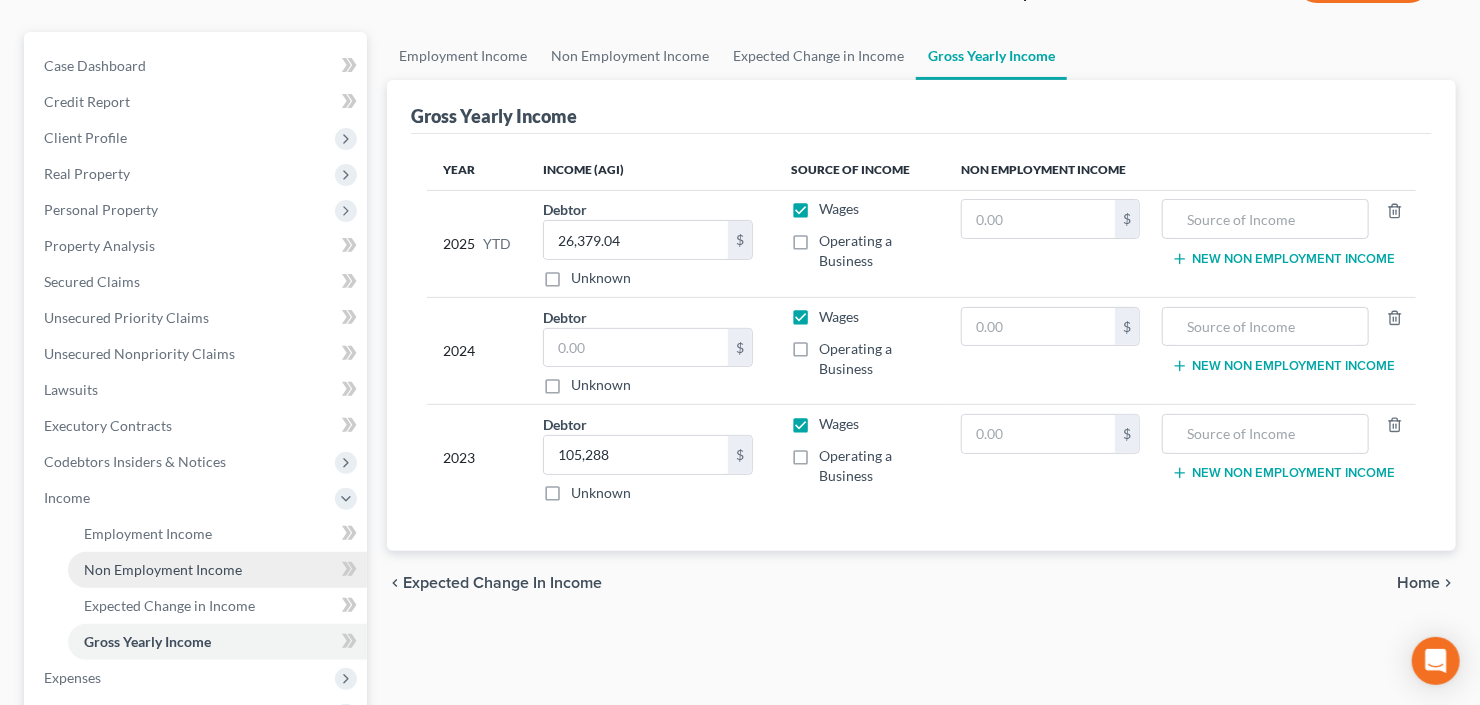 click on "Non Employment Income" at bounding box center [163, 569] 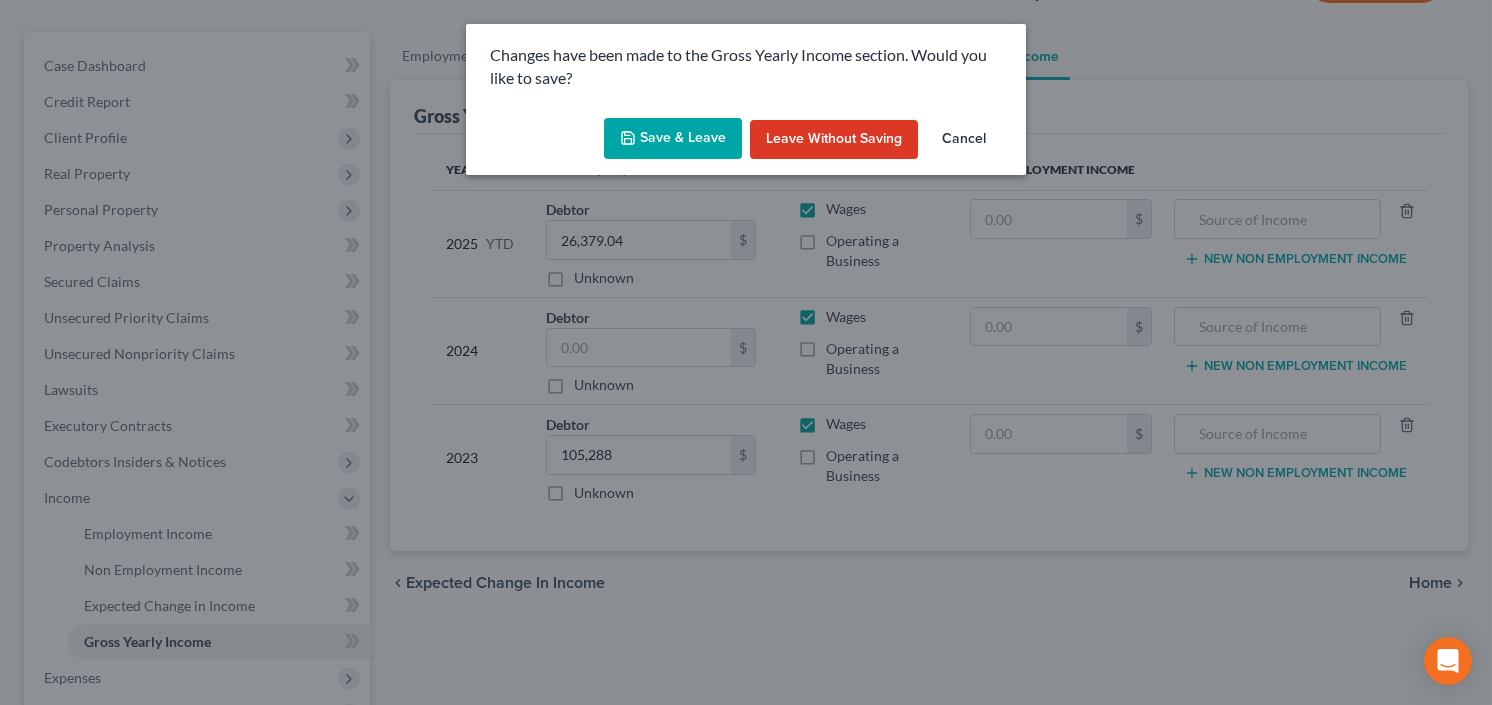 click on "Save & Leave" at bounding box center [673, 139] 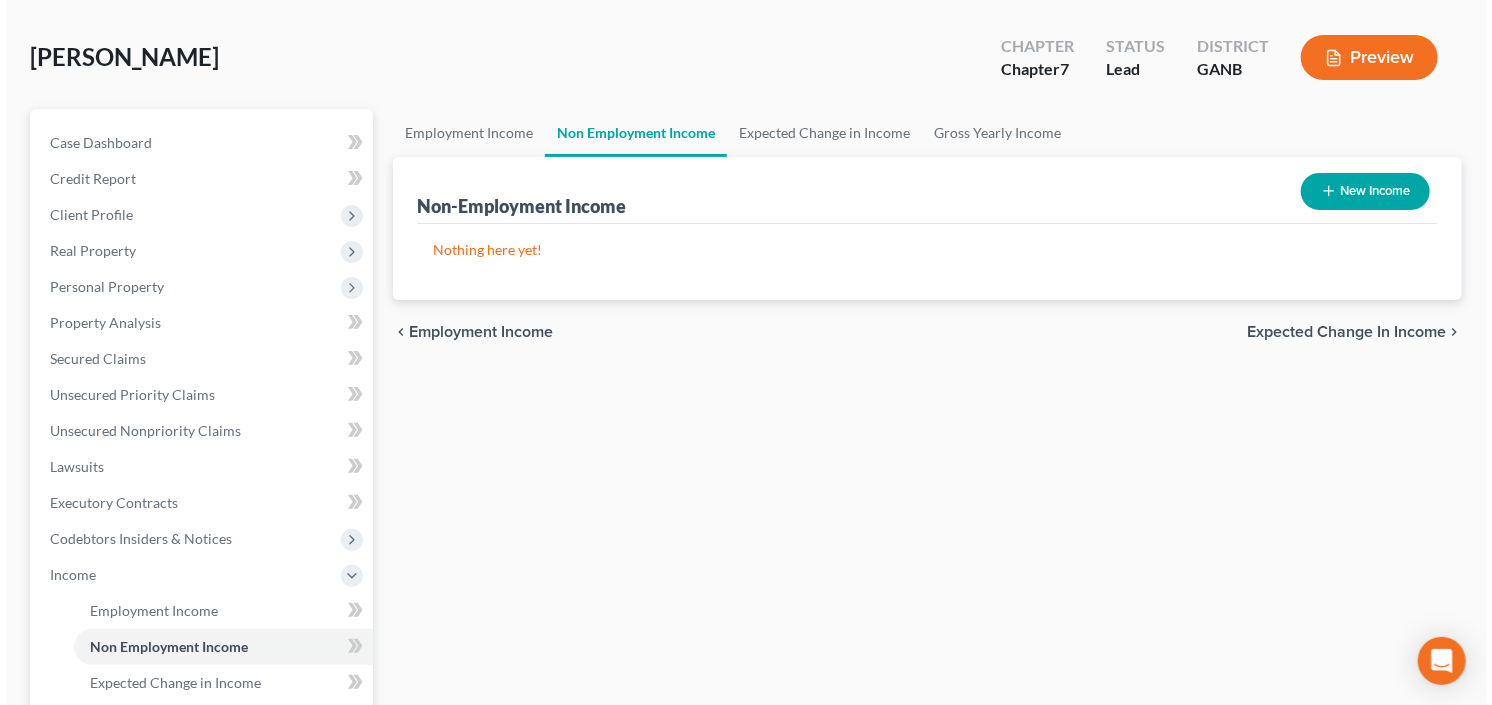scroll, scrollTop: 0, scrollLeft: 0, axis: both 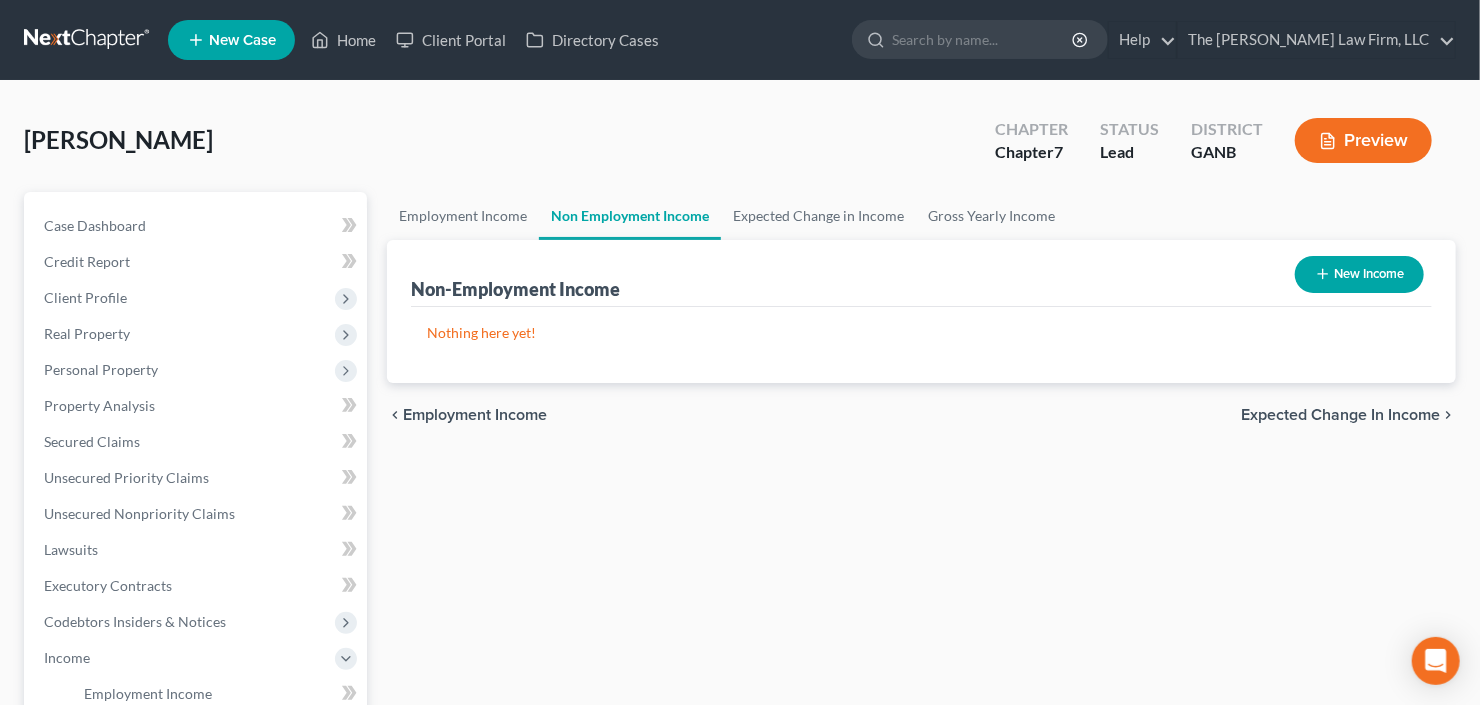 click on "New Income" at bounding box center [1359, 274] 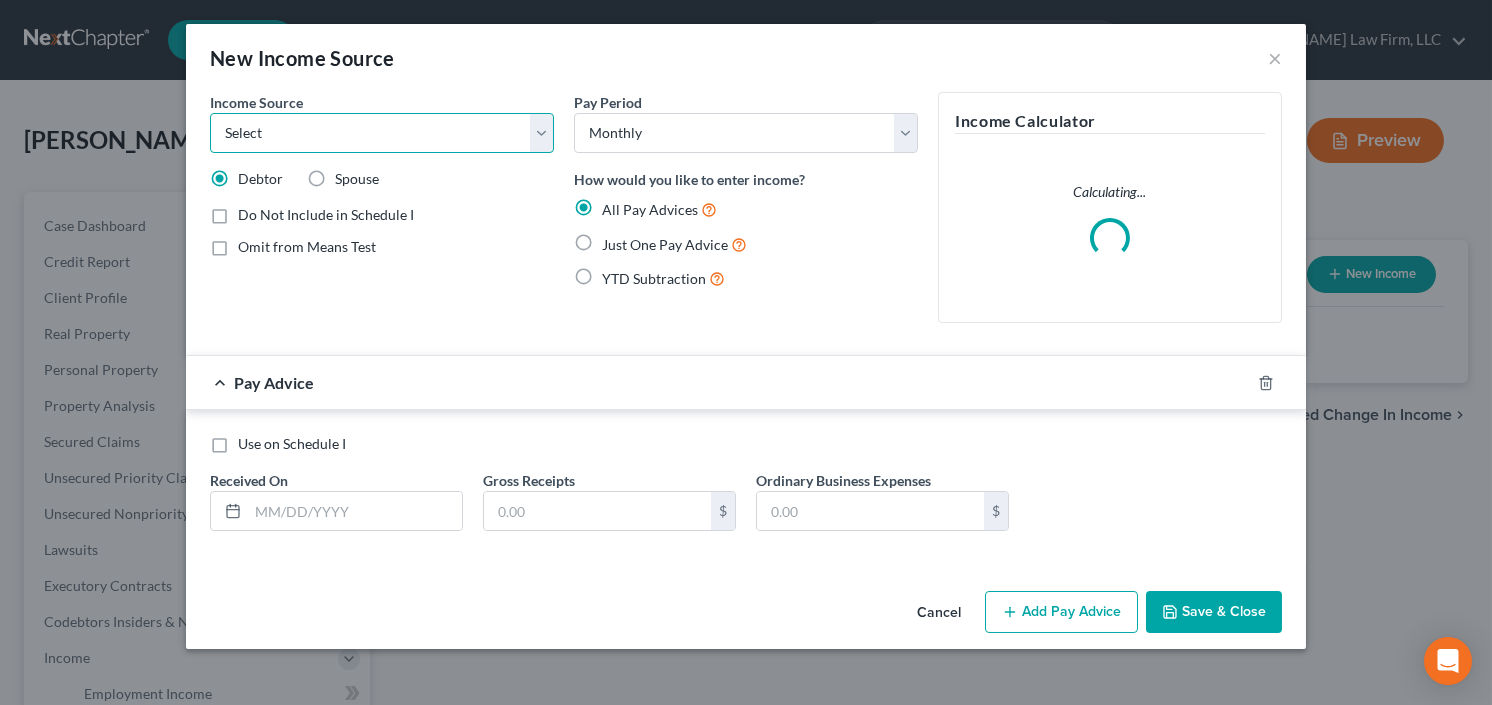 click on "Select Unemployment Disability (from employer) Pension Retirement Social Security / Social Security Disability Other Government Assistance Interests, Dividends or Royalties Child / Family Support Contributions to Household Property / Rental Business, Professional or Farm Alimony / Maintenance Payments Military Disability Benefits Other Monthly Income" at bounding box center (382, 133) 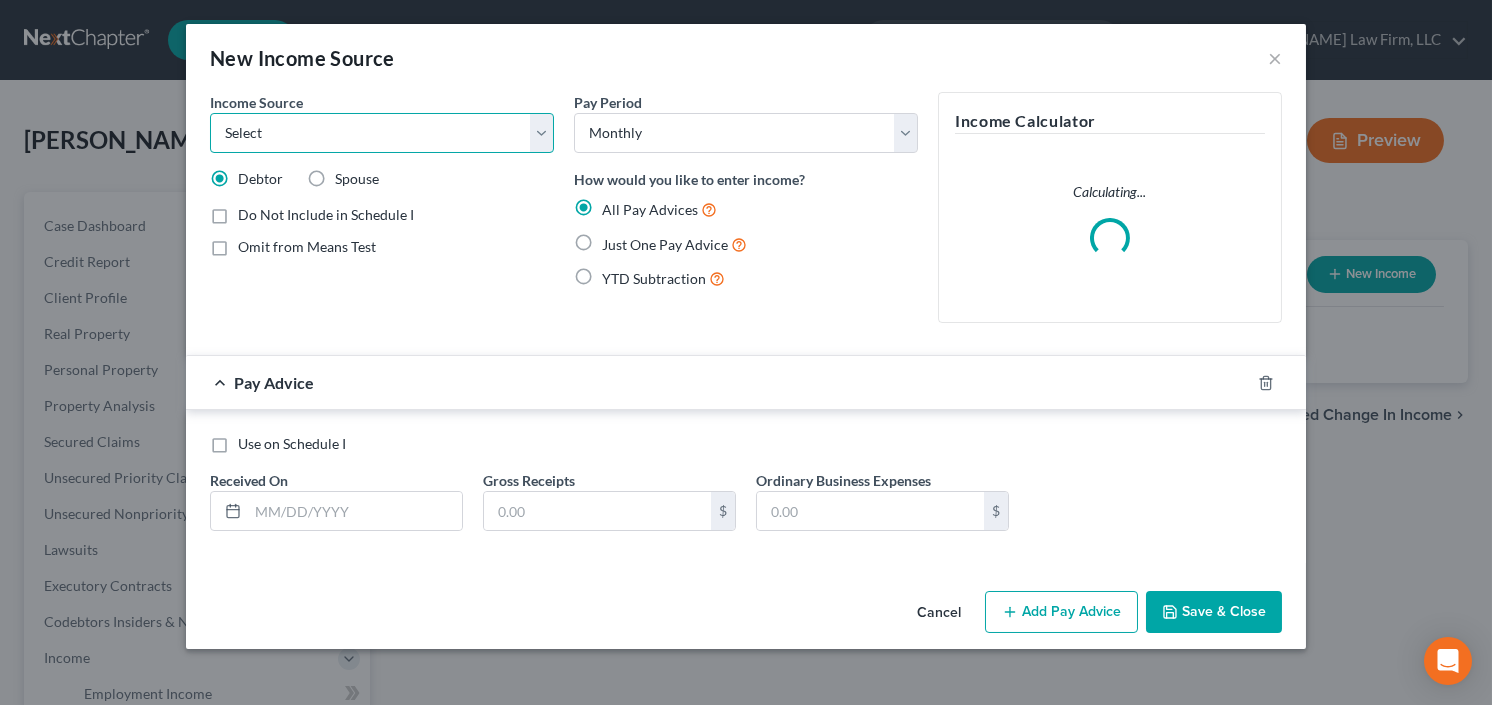 select on "13" 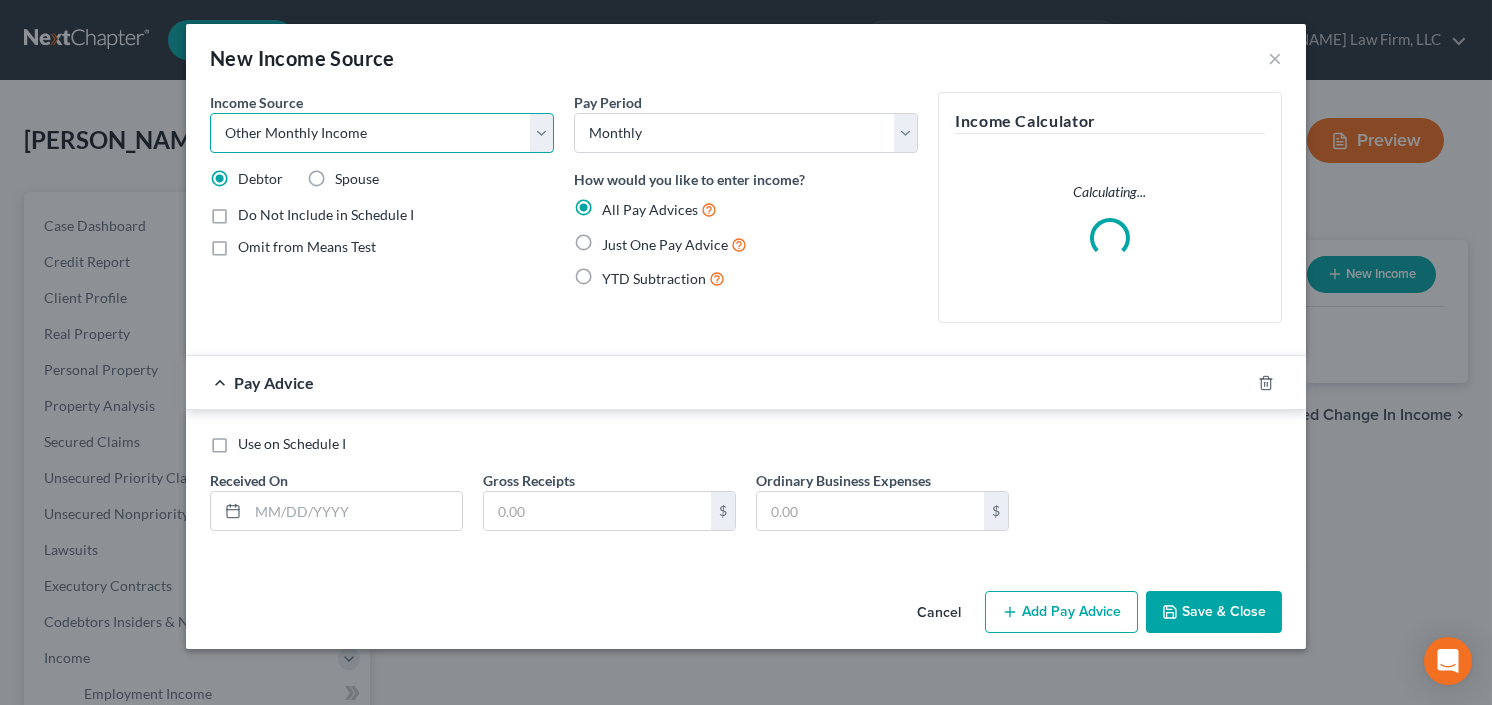 click on "Select Unemployment Disability (from employer) Pension Retirement Social Security / Social Security Disability Other Government Assistance Interests, Dividends or Royalties Child / Family Support Contributions to Household Property / Rental Business, Professional or Farm Alimony / Maintenance Payments Military Disability Benefits Other Monthly Income" at bounding box center [382, 133] 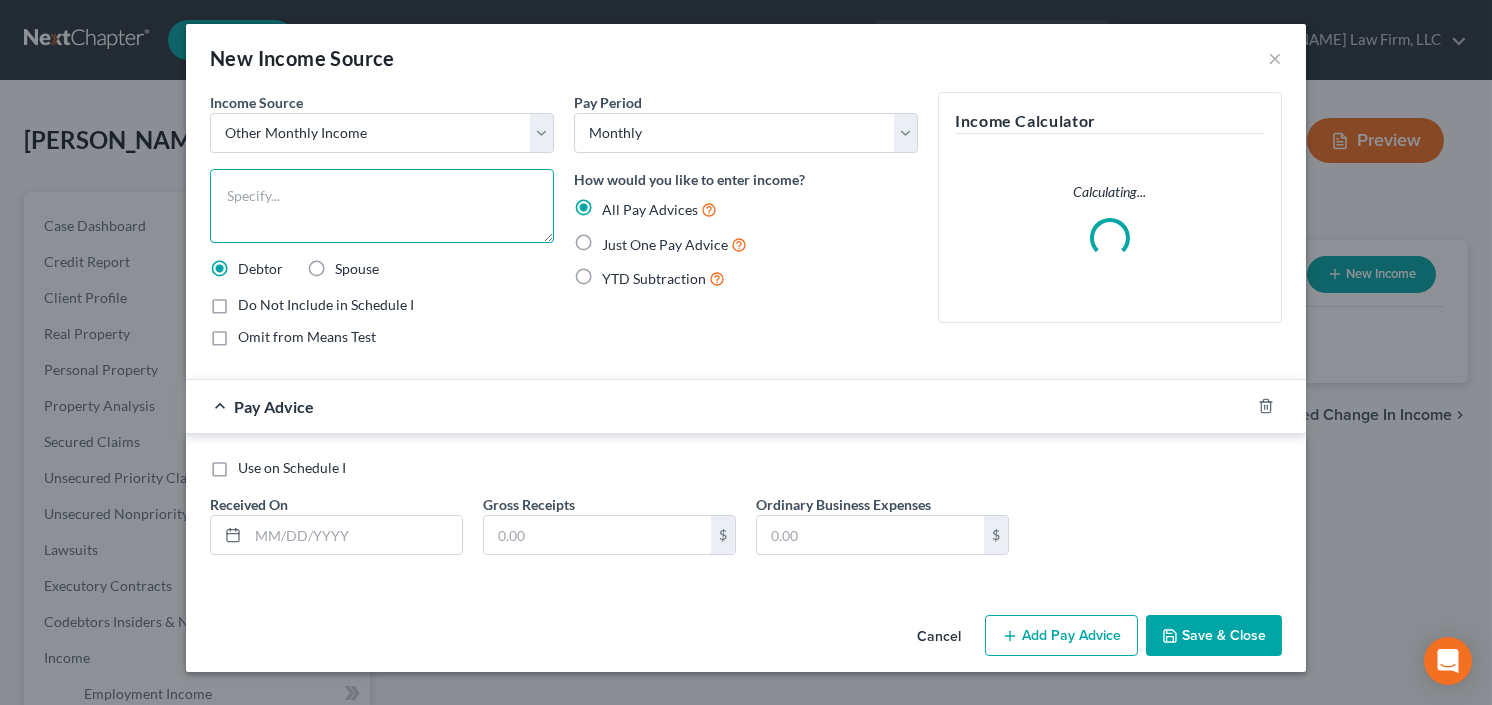 click at bounding box center [382, 206] 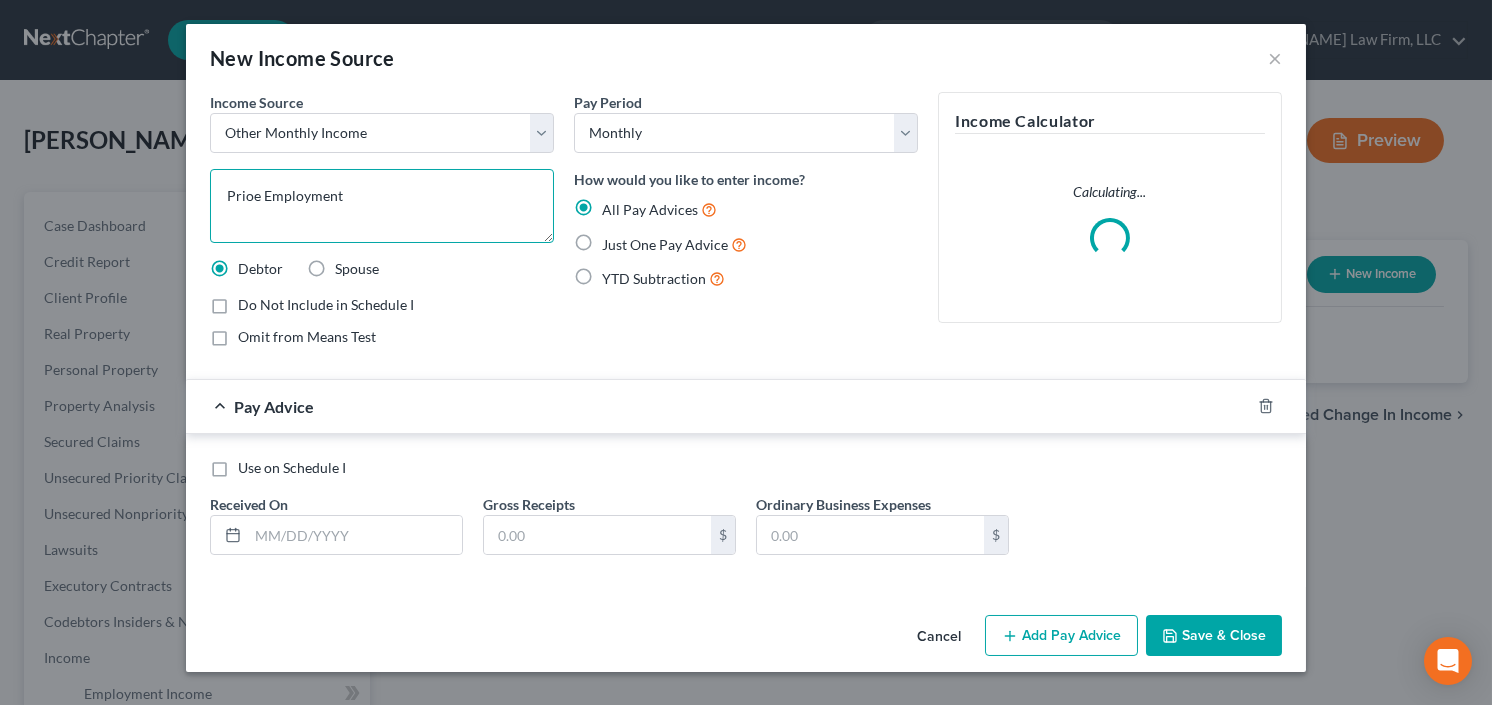 type on "Prioe Employment" 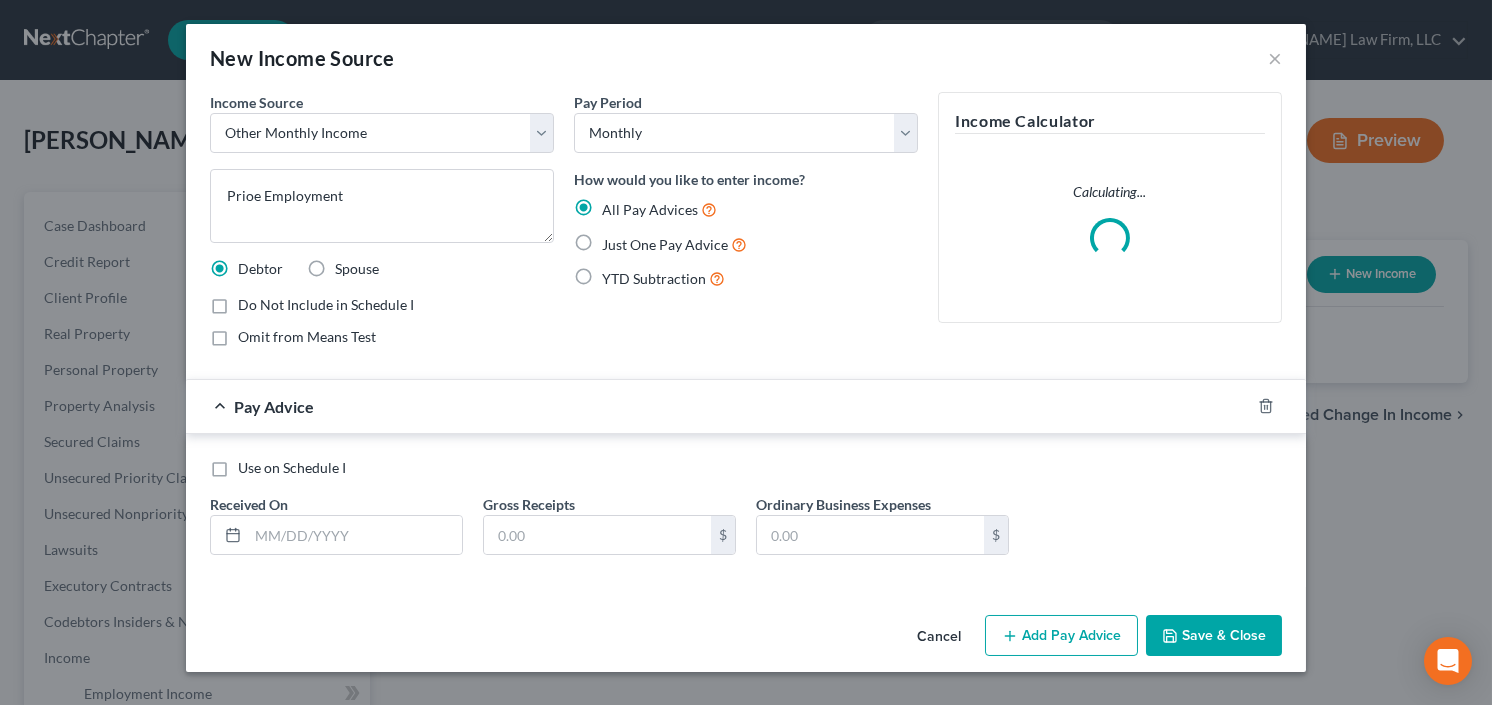 click on "YTD Subtraction" at bounding box center (663, 278) 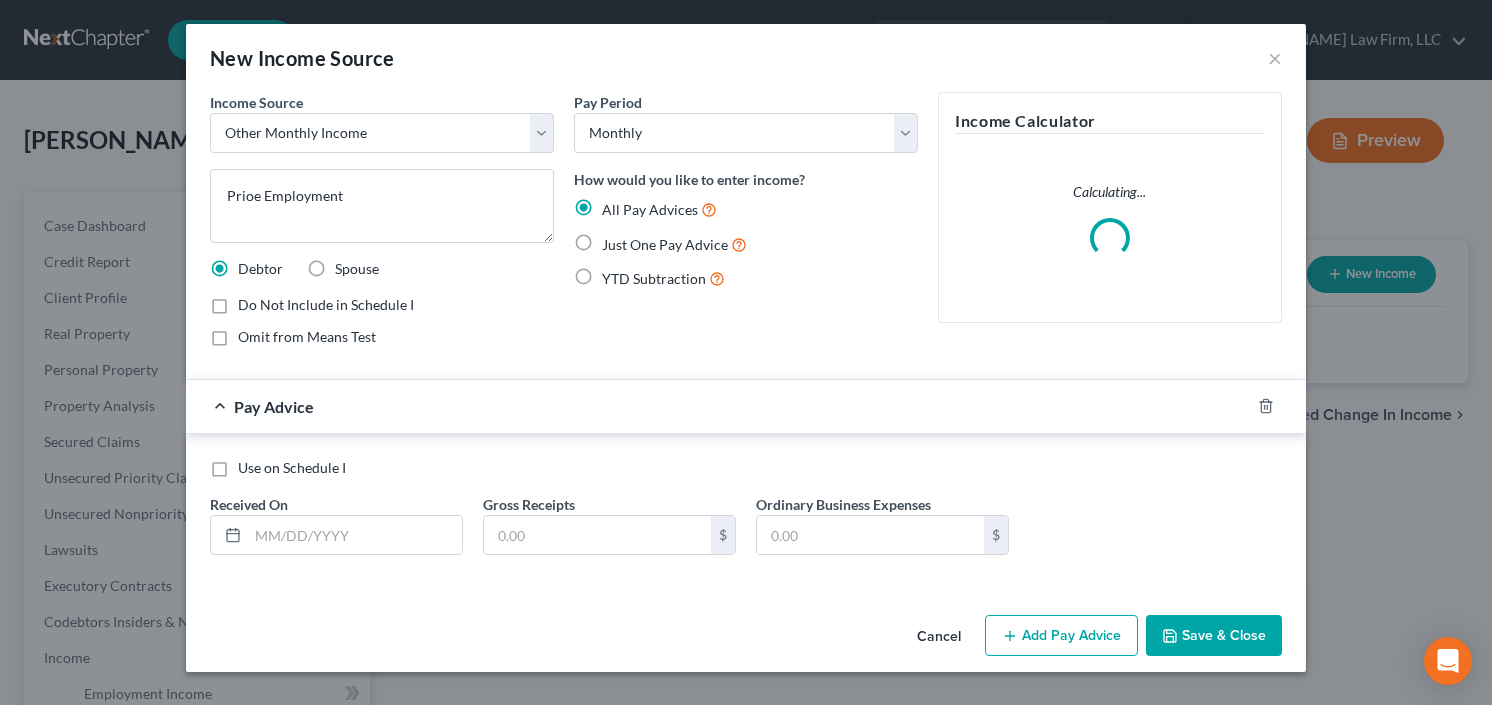 click on "YTD Subtraction" at bounding box center [616, 273] 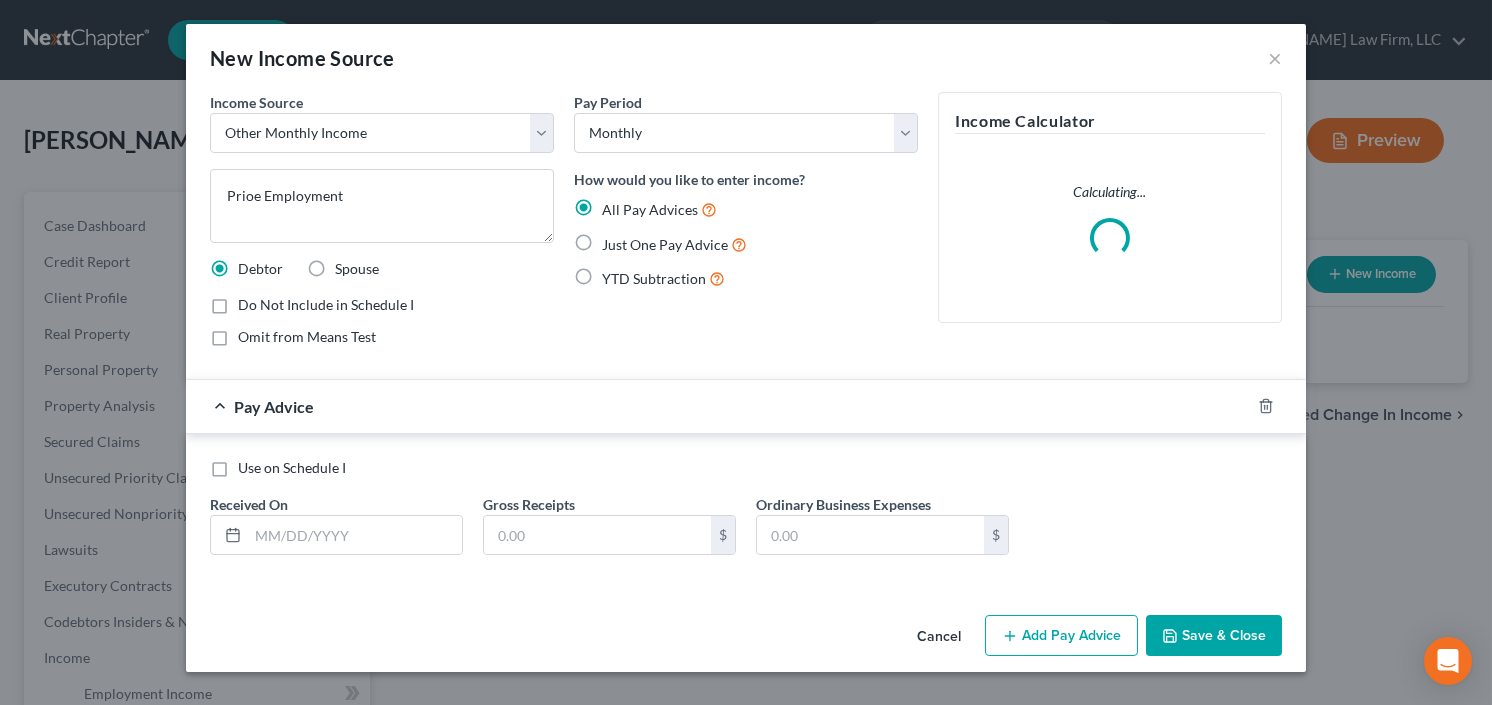 radio on "true" 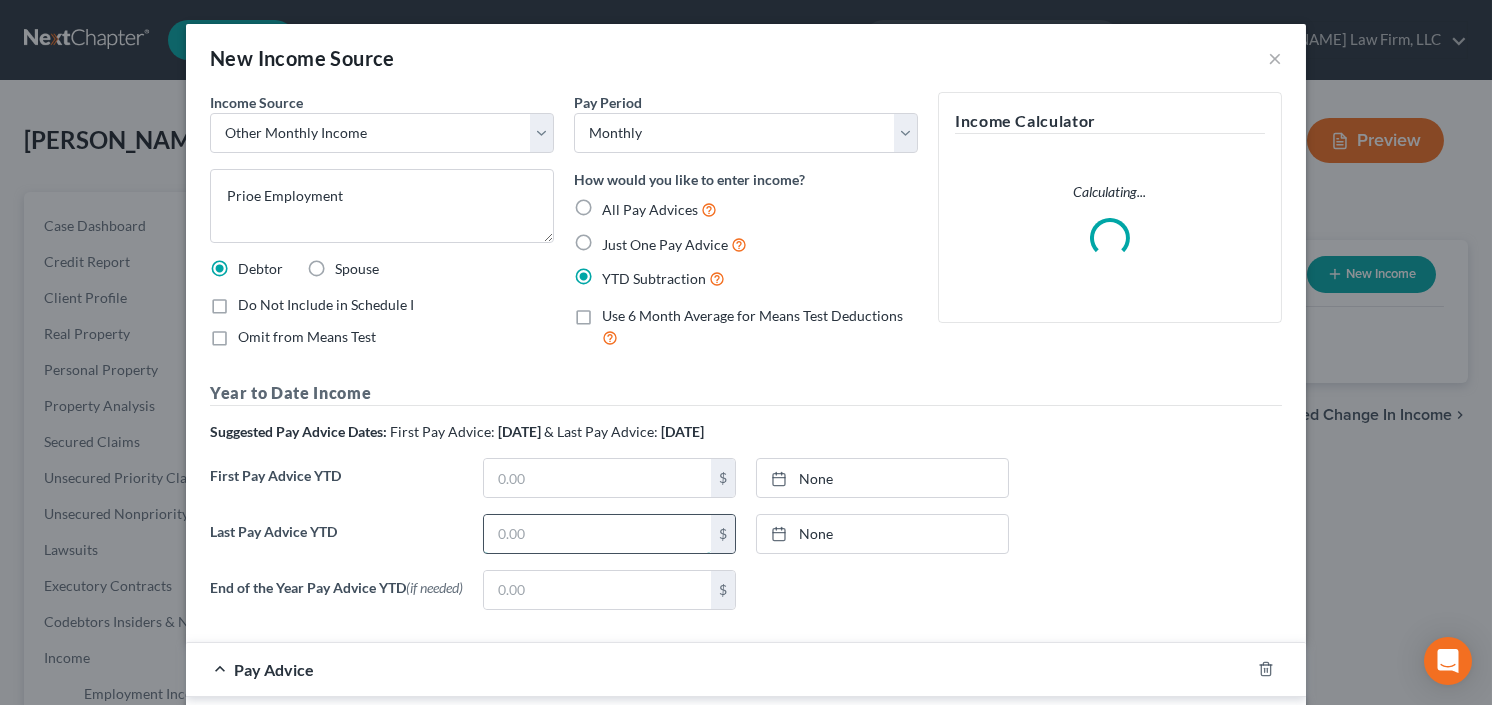 click at bounding box center (597, 534) 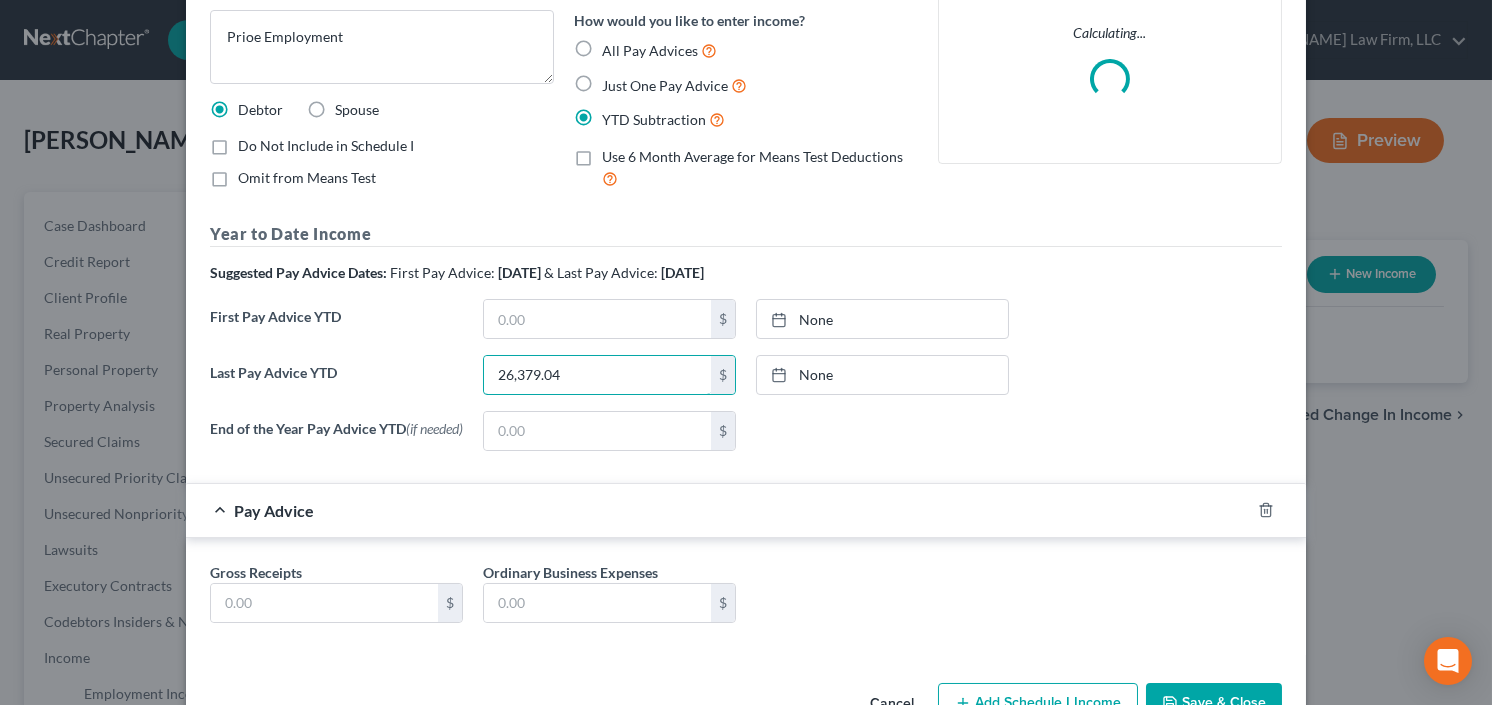 scroll, scrollTop: 160, scrollLeft: 0, axis: vertical 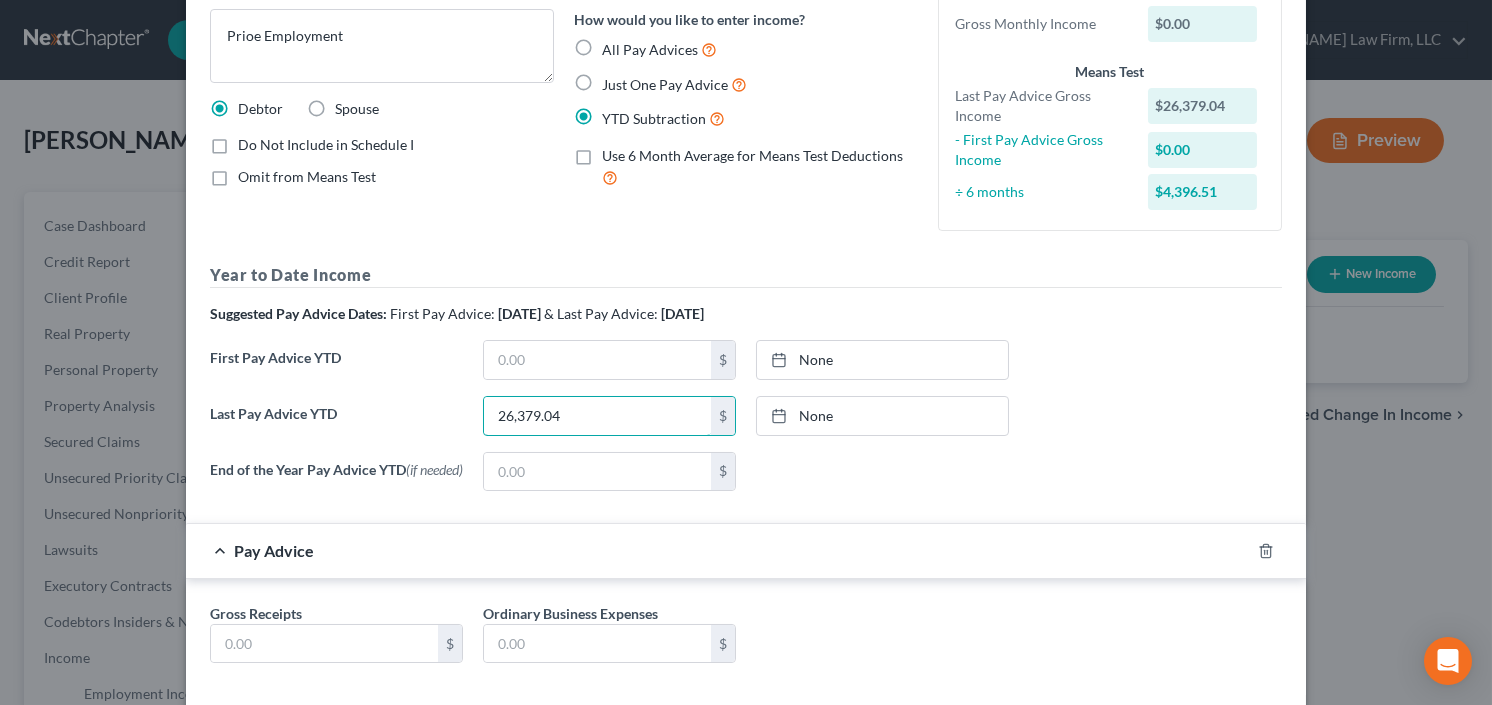 type on "26,379.04" 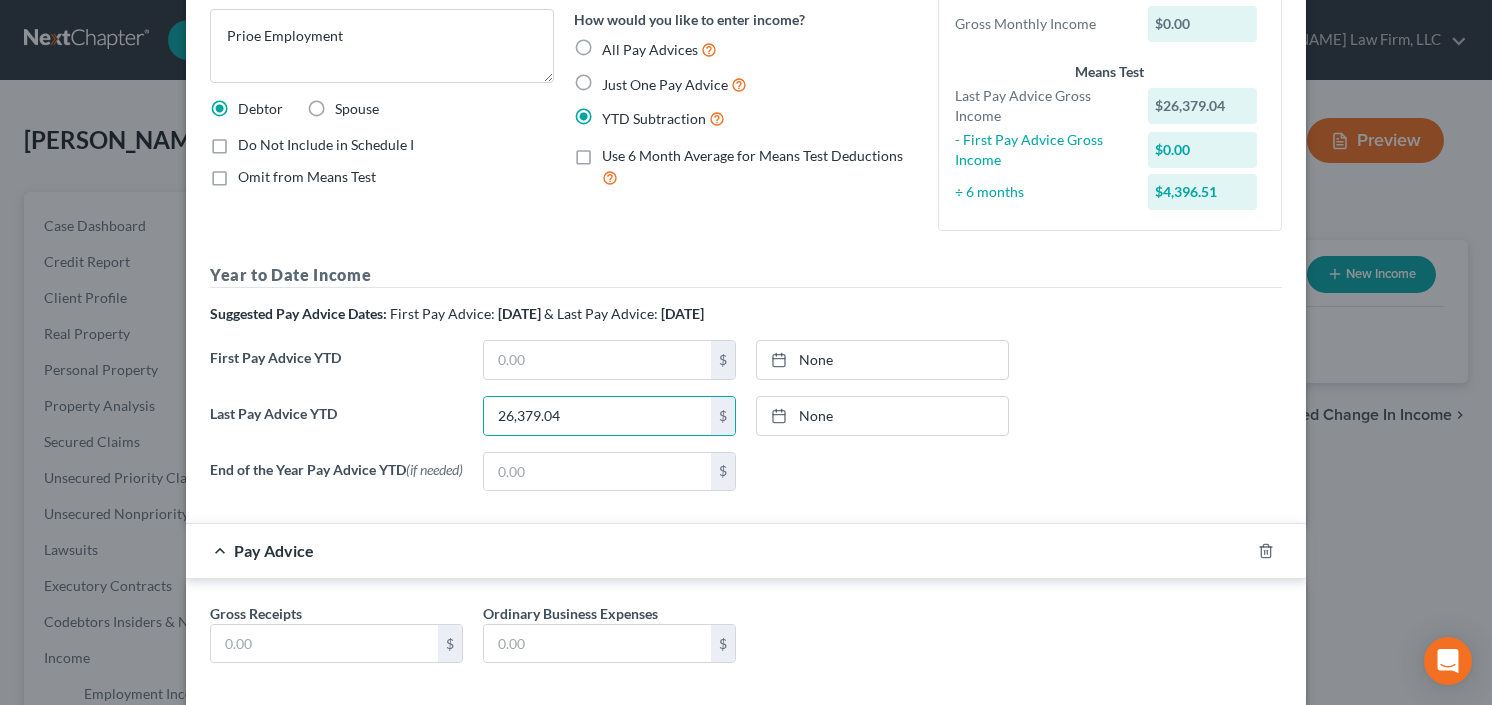 click on "Do Not Include in Schedule I" at bounding box center (326, 145) 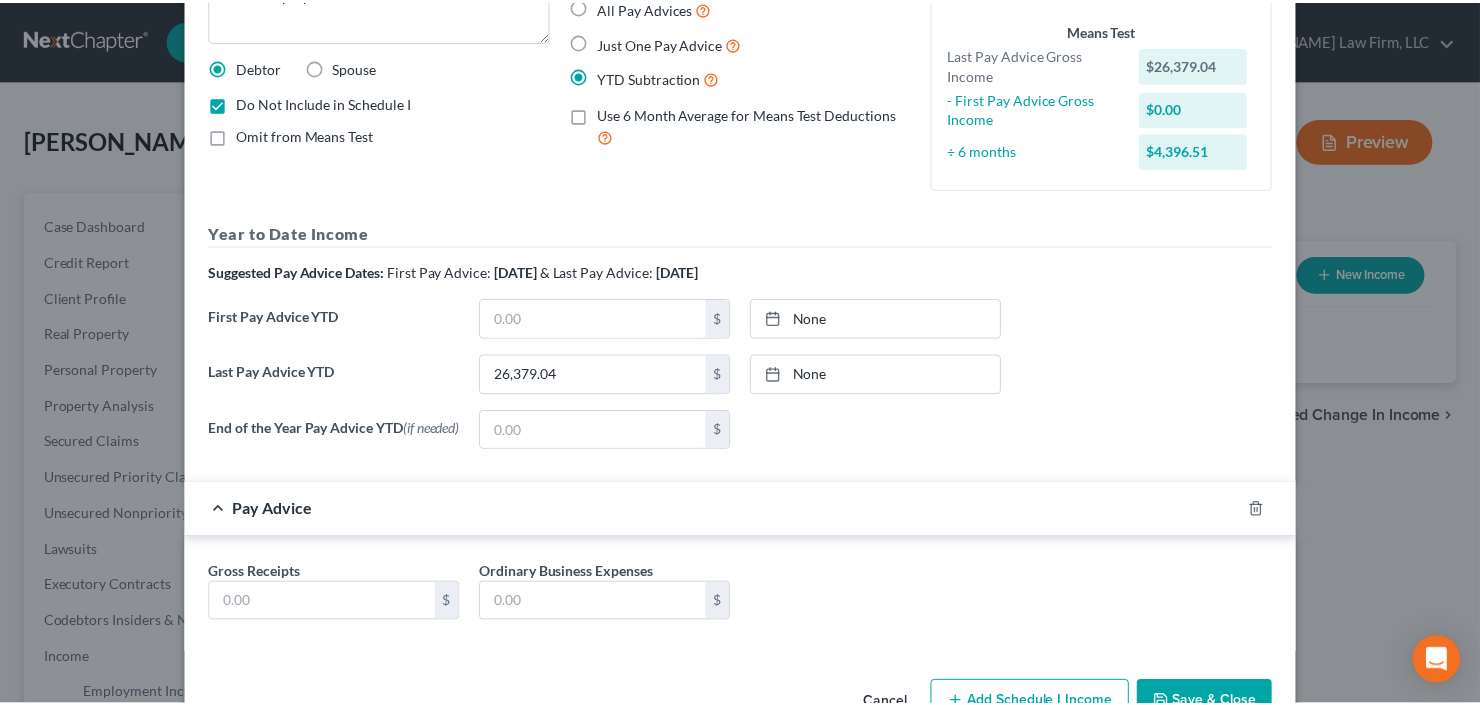 scroll, scrollTop: 260, scrollLeft: 0, axis: vertical 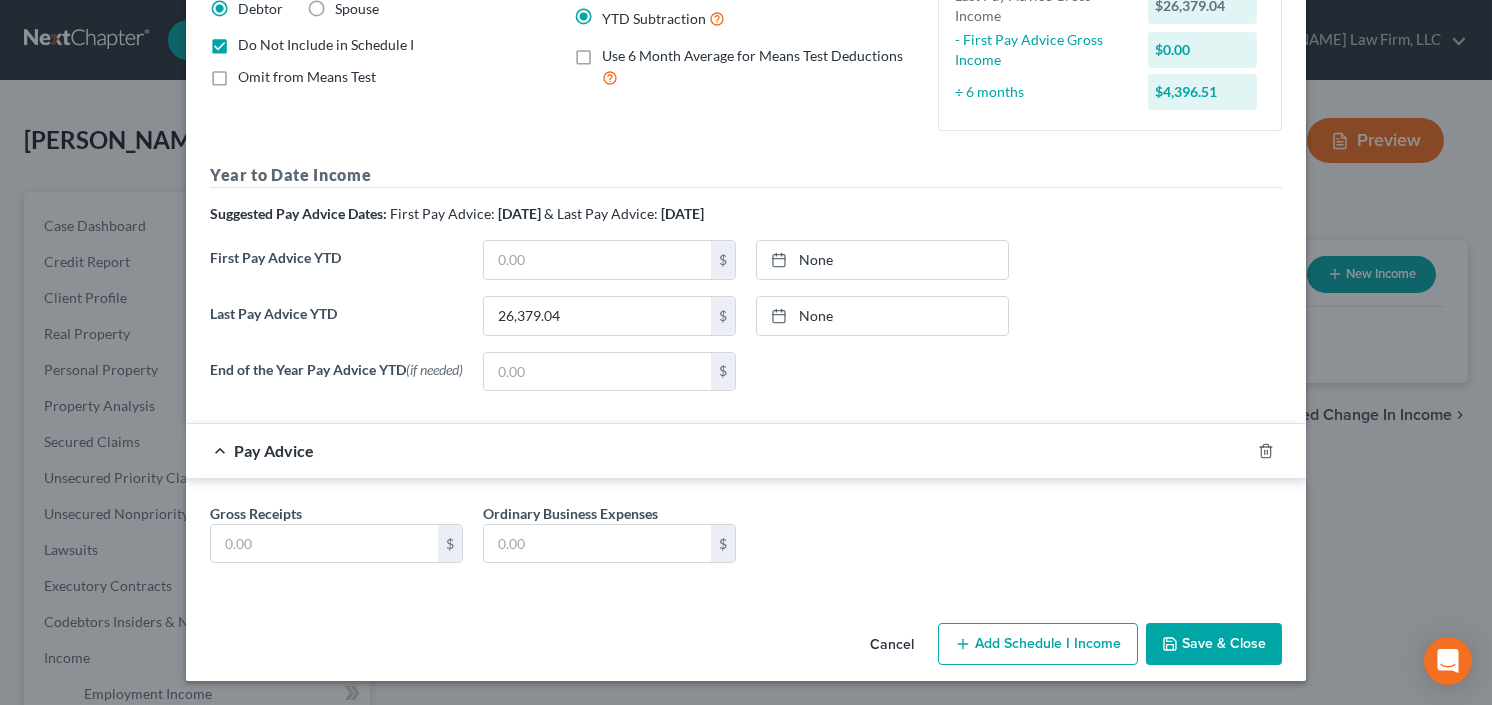 click on "Cancel Add Schedule I Income Save & Close" at bounding box center [746, 648] 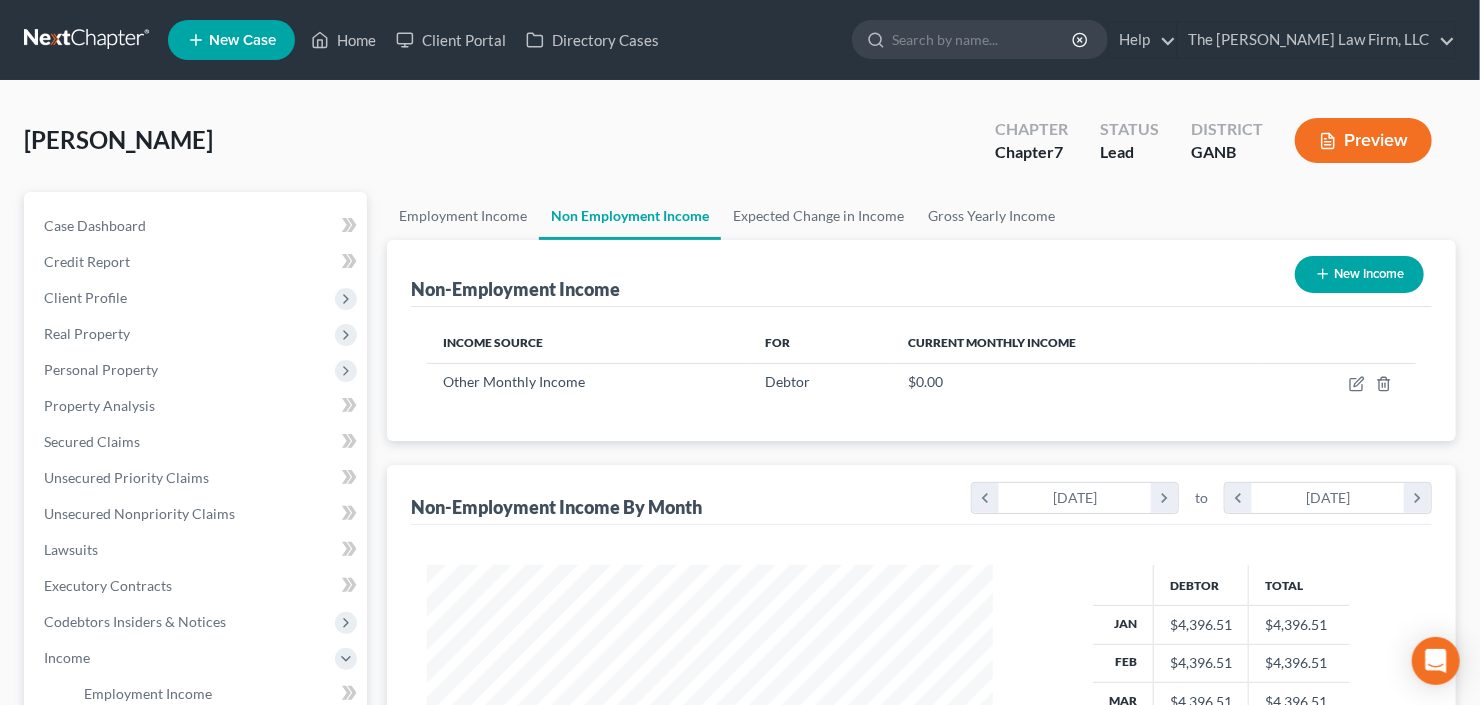 scroll, scrollTop: 357, scrollLeft: 600, axis: both 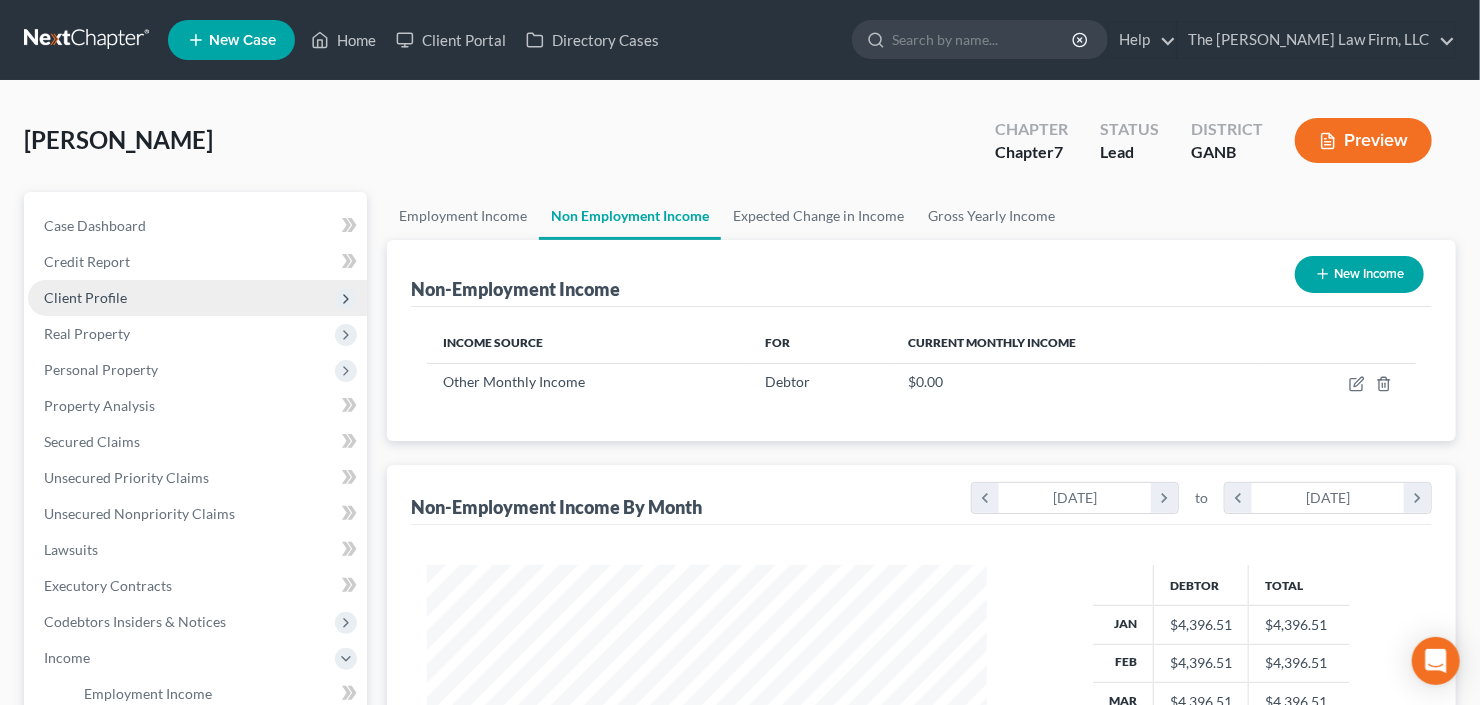 click on "Client Profile" at bounding box center [197, 298] 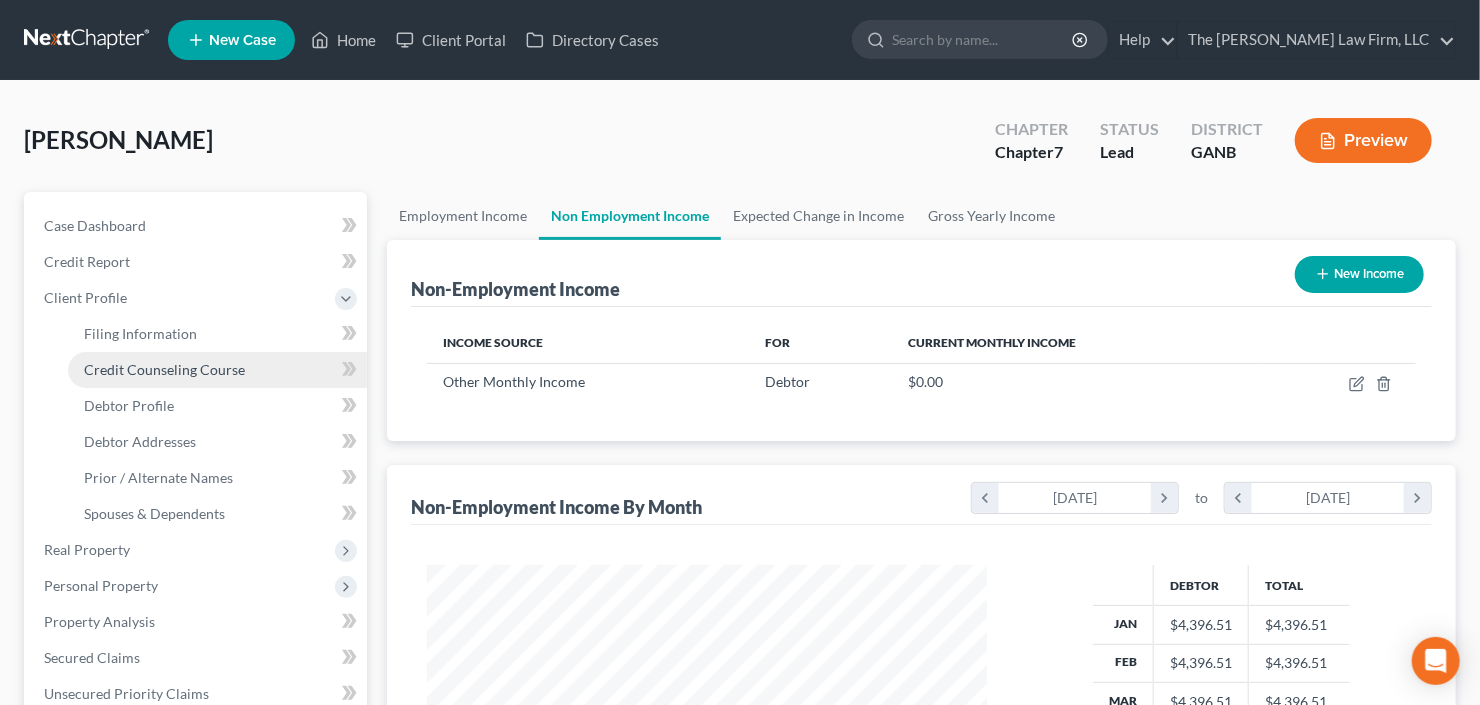 click on "Credit Counseling Course" at bounding box center (164, 369) 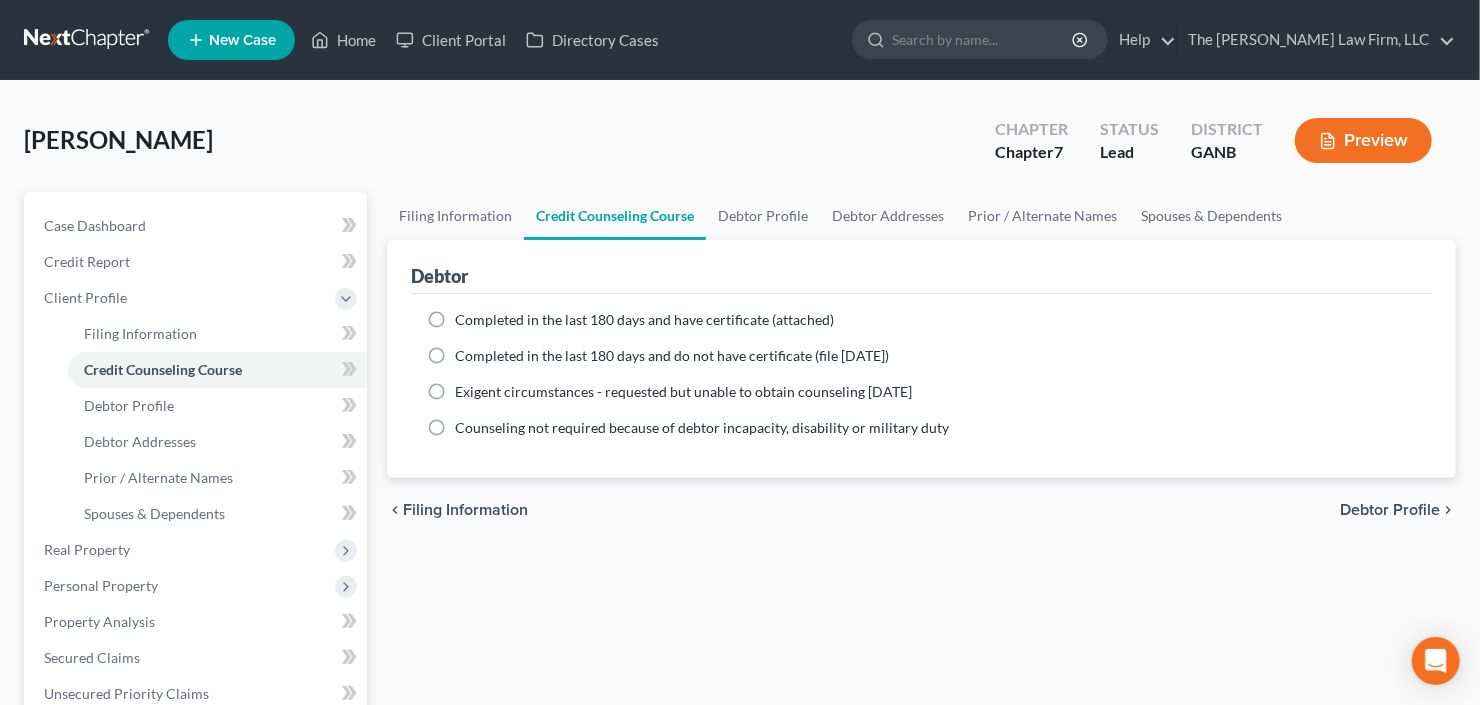 click on "Completed in the last 180 days and have certificate (attached)" at bounding box center (644, 320) 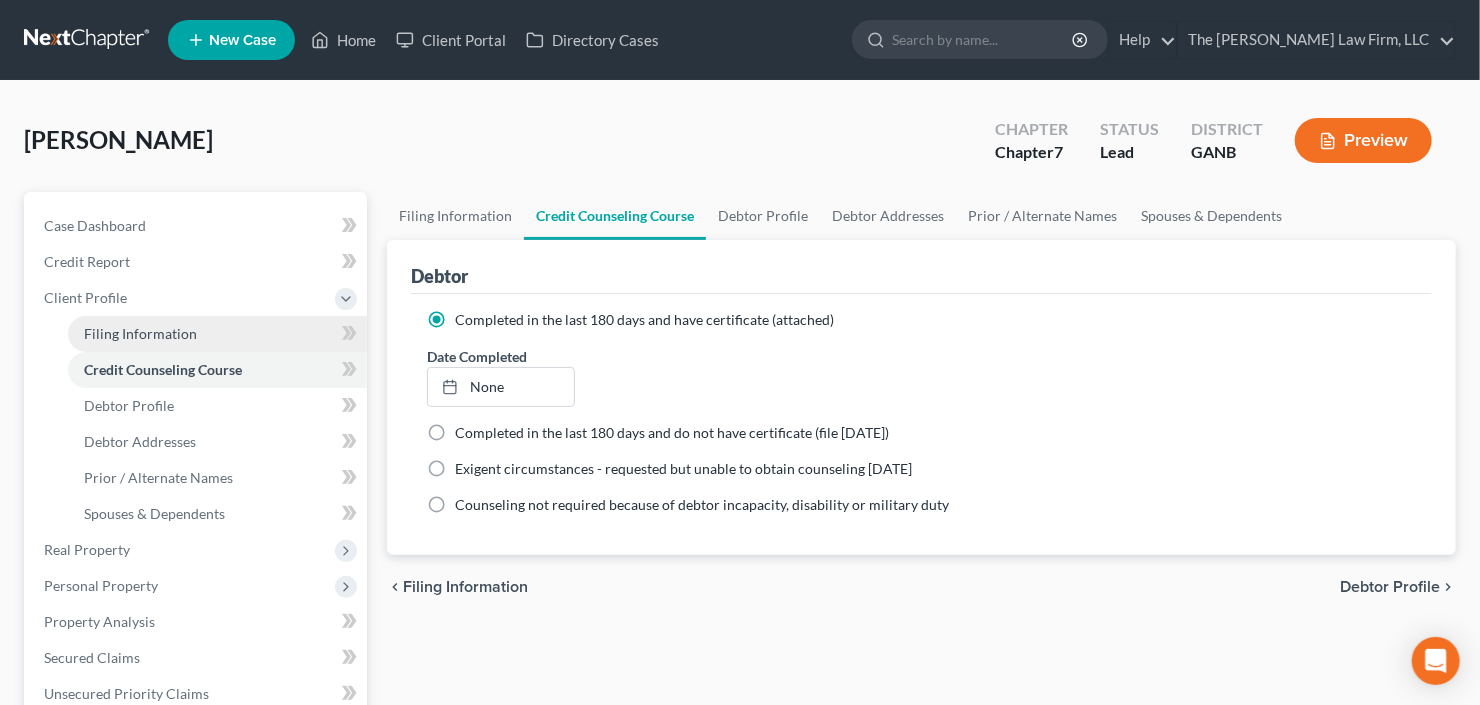 click on "Filing Information" at bounding box center (140, 333) 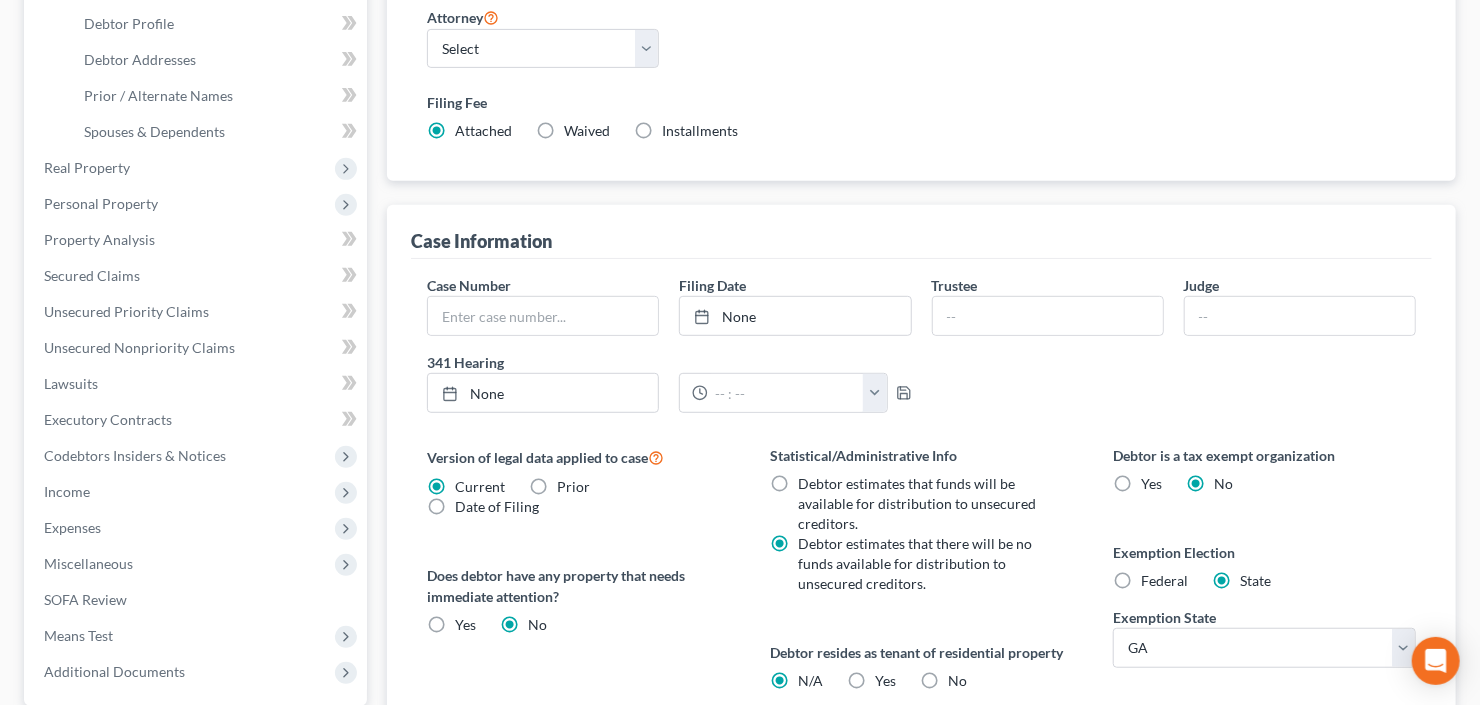 scroll, scrollTop: 400, scrollLeft: 0, axis: vertical 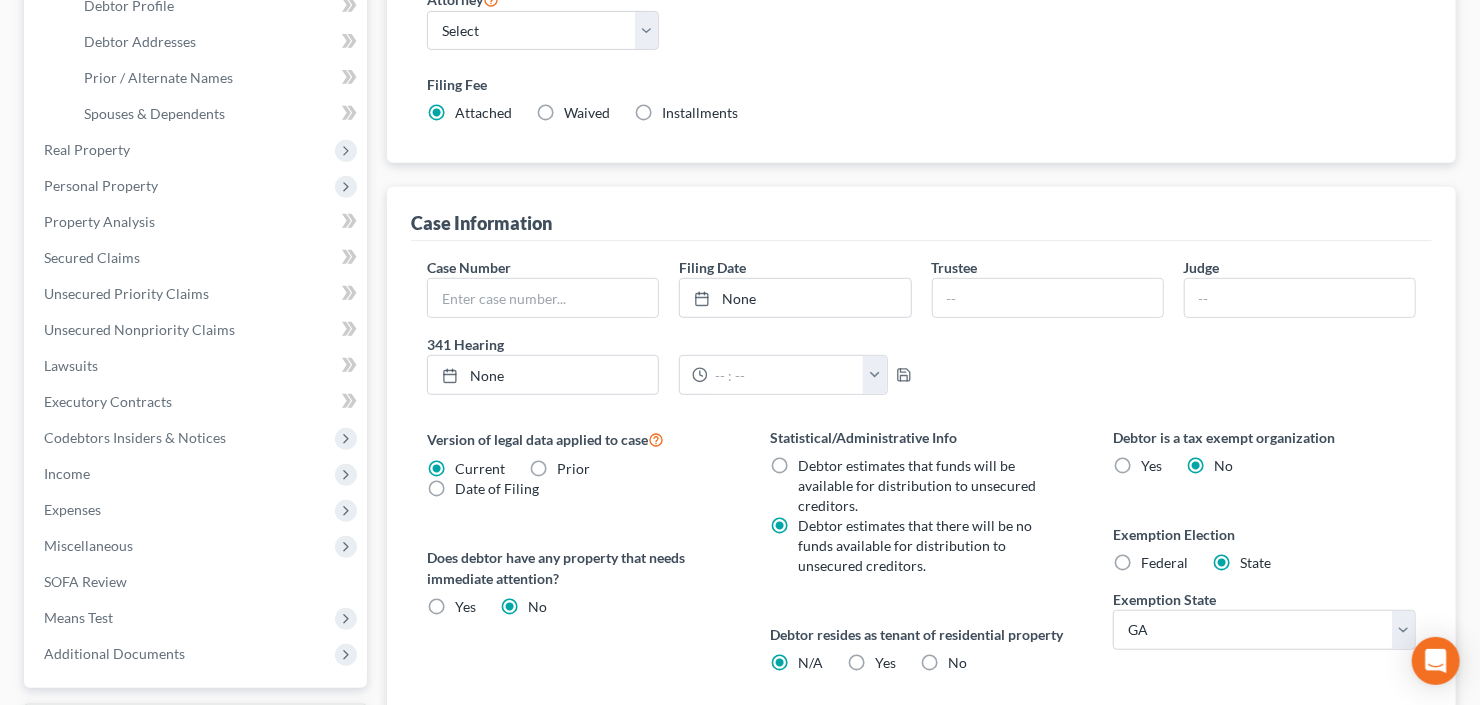 click on "Yes Yes" at bounding box center (885, 663) 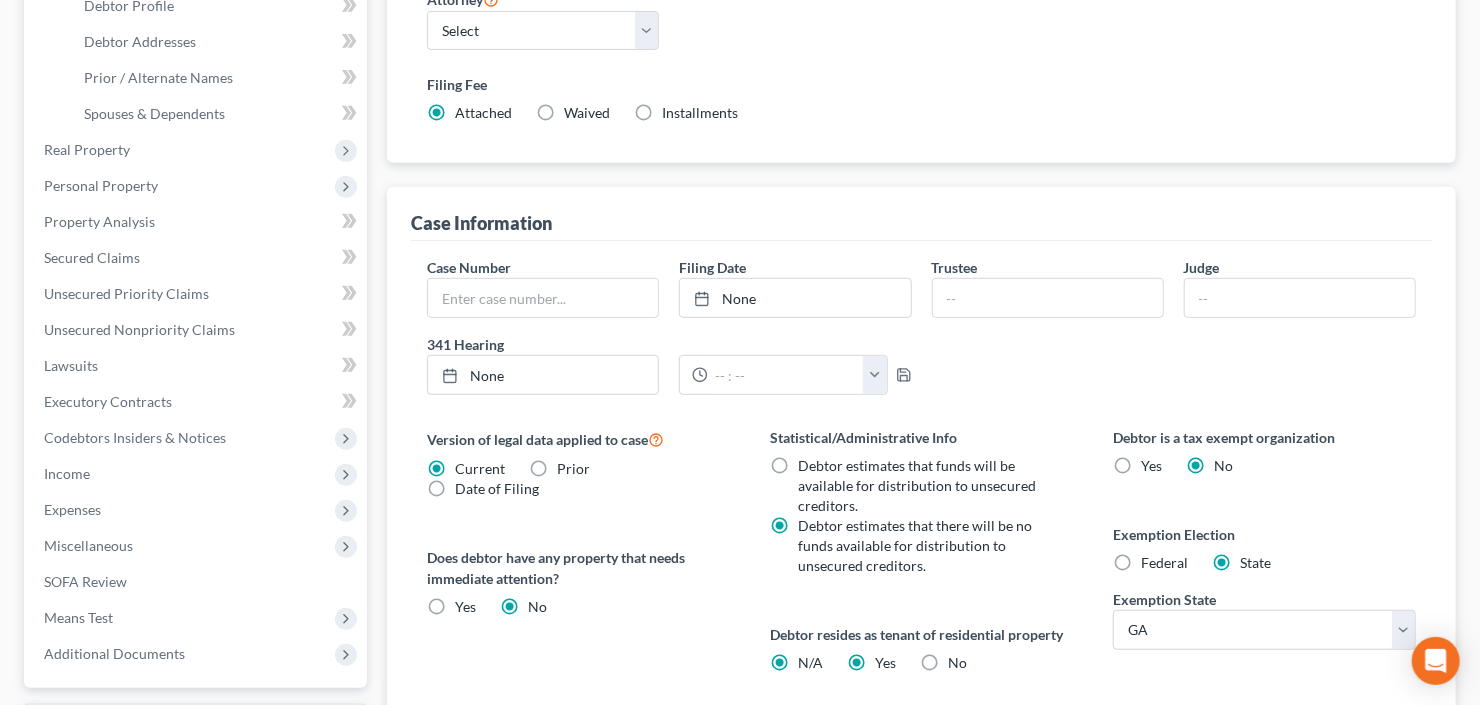 radio on "false" 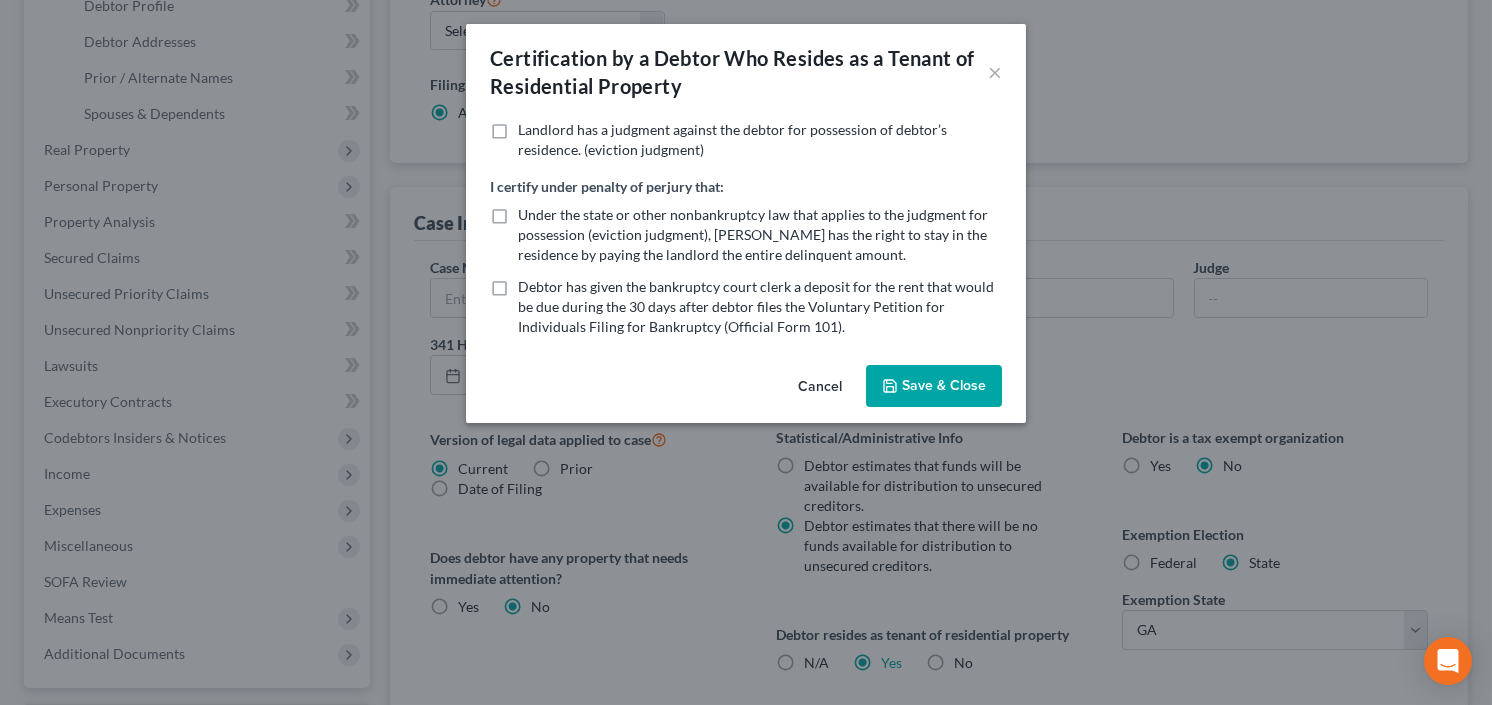 click on "Certification by a Debtor Who Resides as a Tenant of Residential Property × Landlord has a judgment against the debtor for possession of debtor’s residence. (eviction judgment) I certify under penalty of perjury that: Under the state or other nonbankruptcy law that applies to the judgment for possession (eviction judgment), Debtor has the right to stay in the residence by paying the landlord the entire delinquent amount. Debtor has given the bankruptcy court clerk a deposit for the rent that would be due during the 30 days after debtor files the Voluntary Petition for Individuals Filing for Bankruptcy (Official Form 101). Cancel Save & Close" at bounding box center [746, 352] 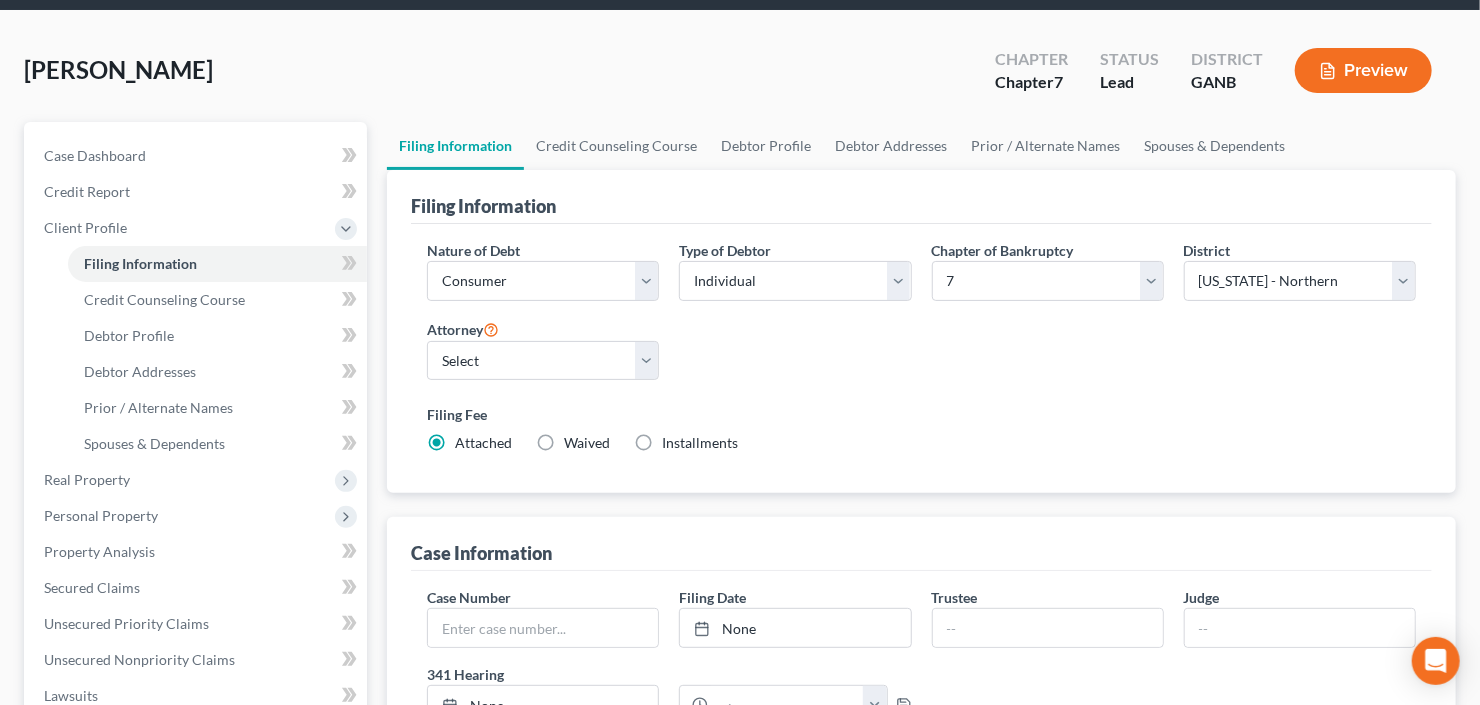 scroll, scrollTop: 0, scrollLeft: 0, axis: both 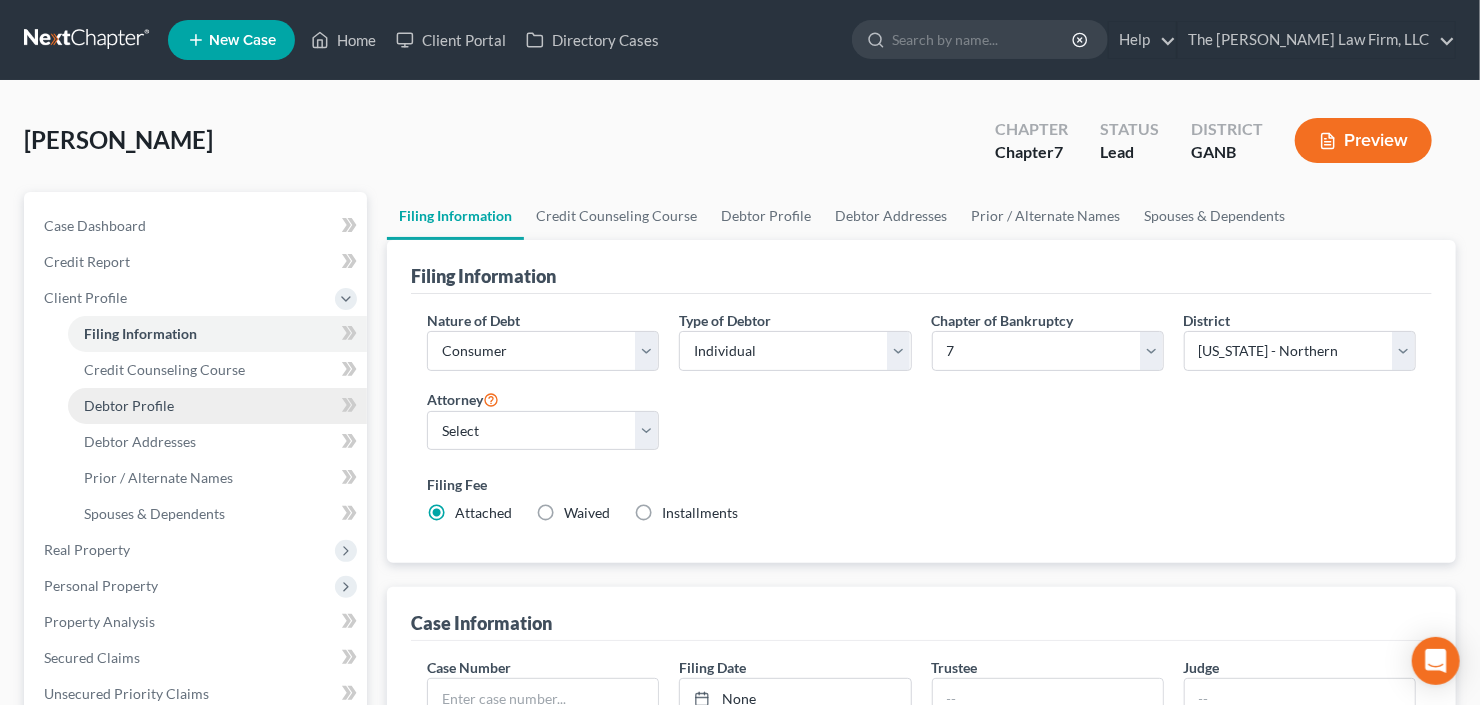 click on "Debtor Profile" at bounding box center (129, 405) 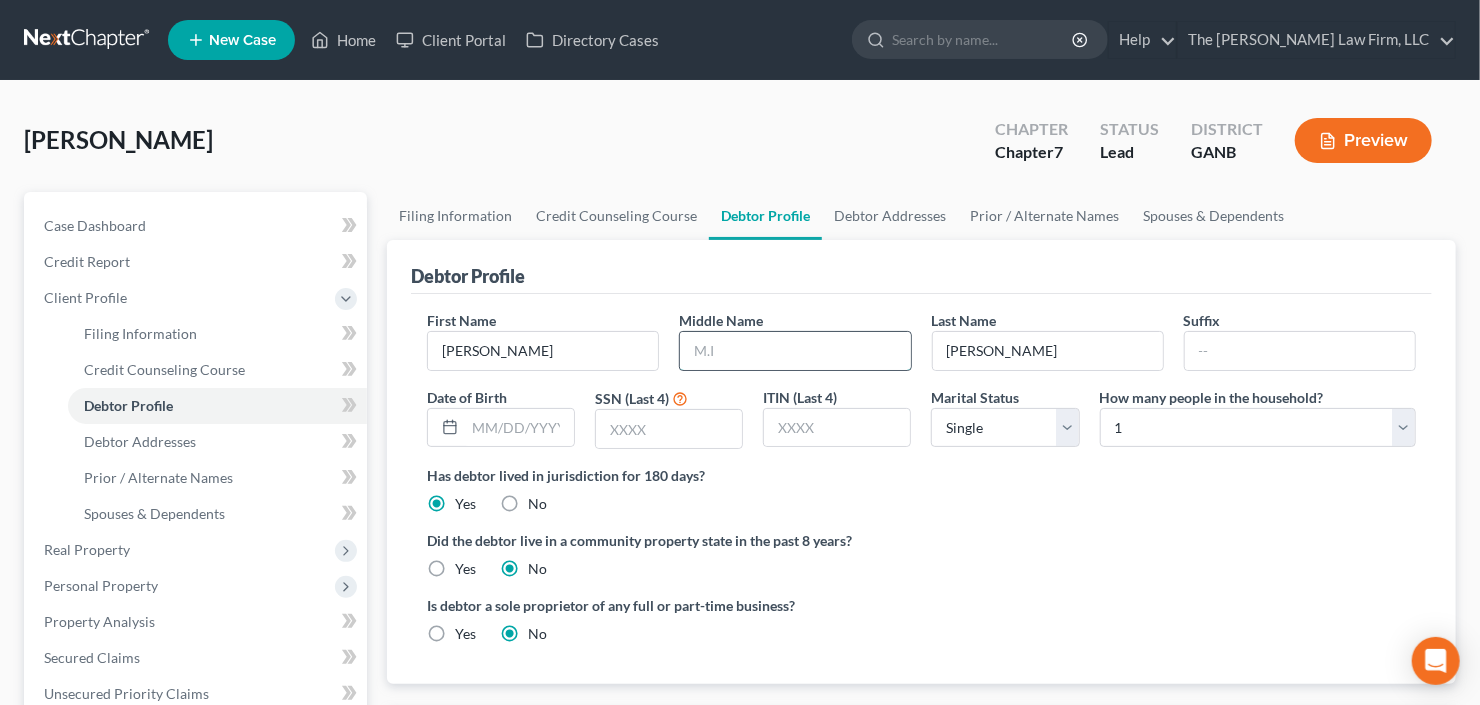 click at bounding box center (795, 351) 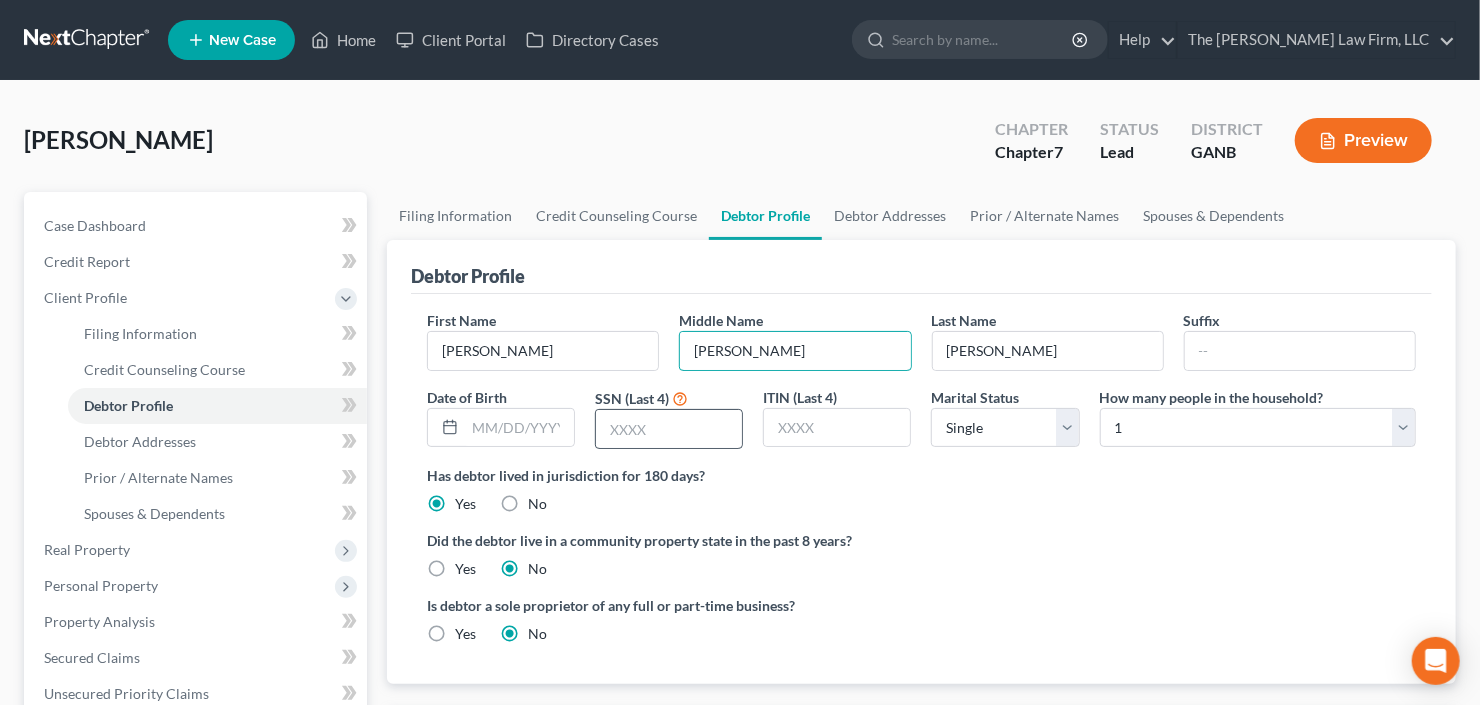 type on "[PERSON_NAME]" 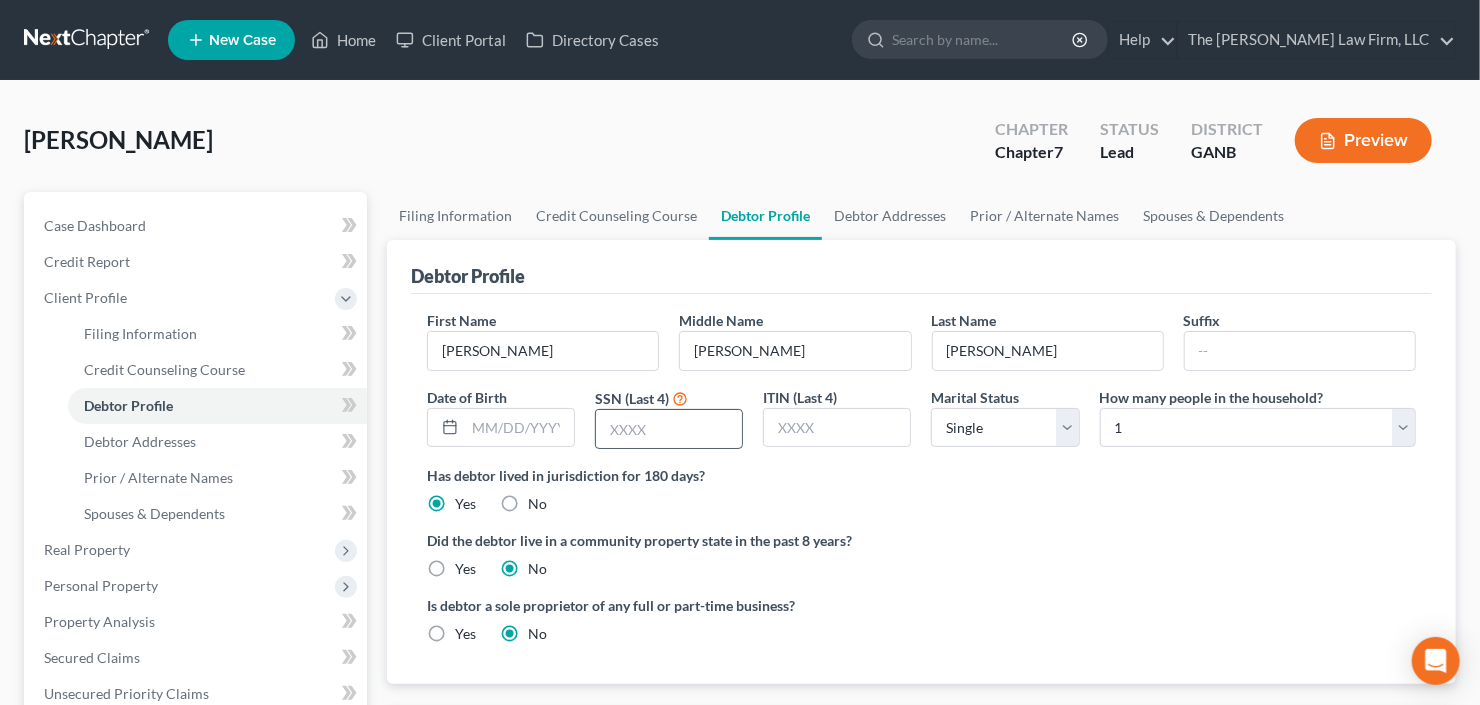 click at bounding box center (669, 429) 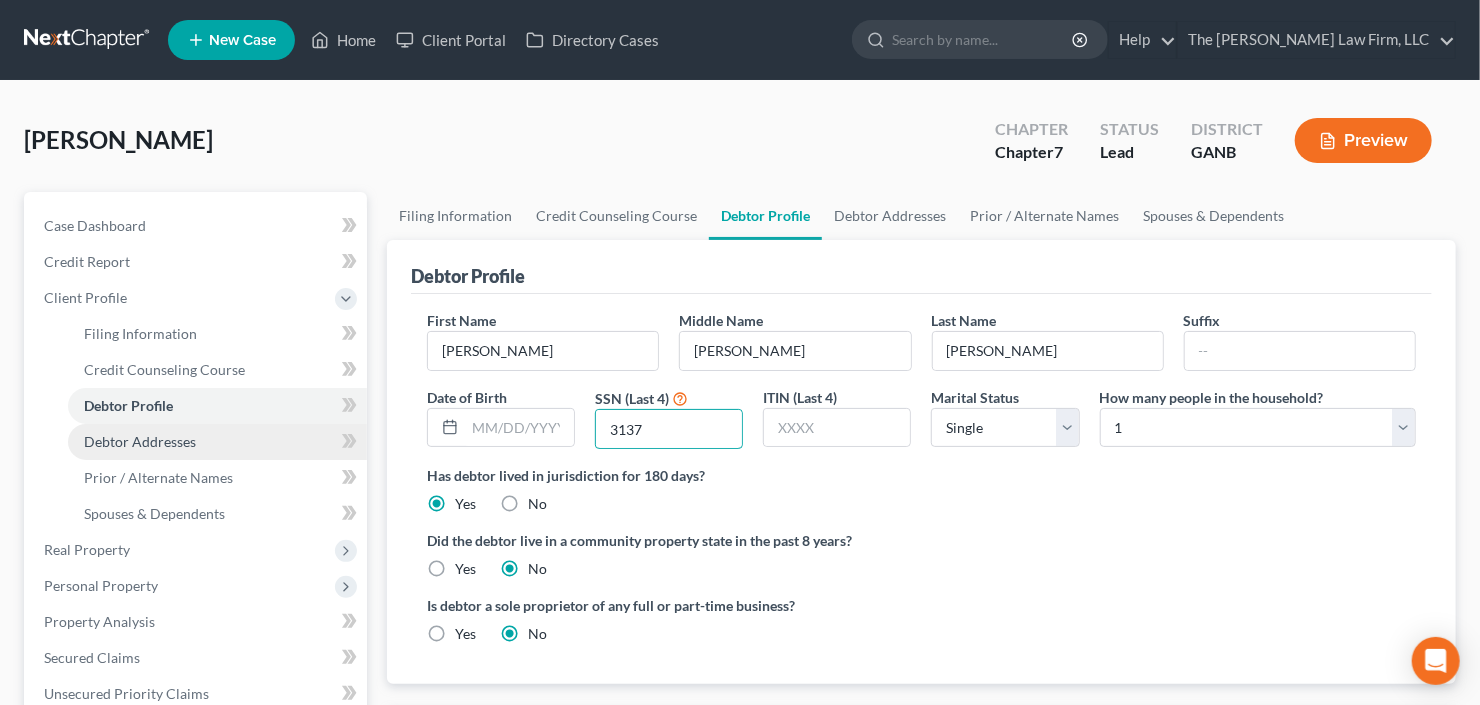 type on "3137" 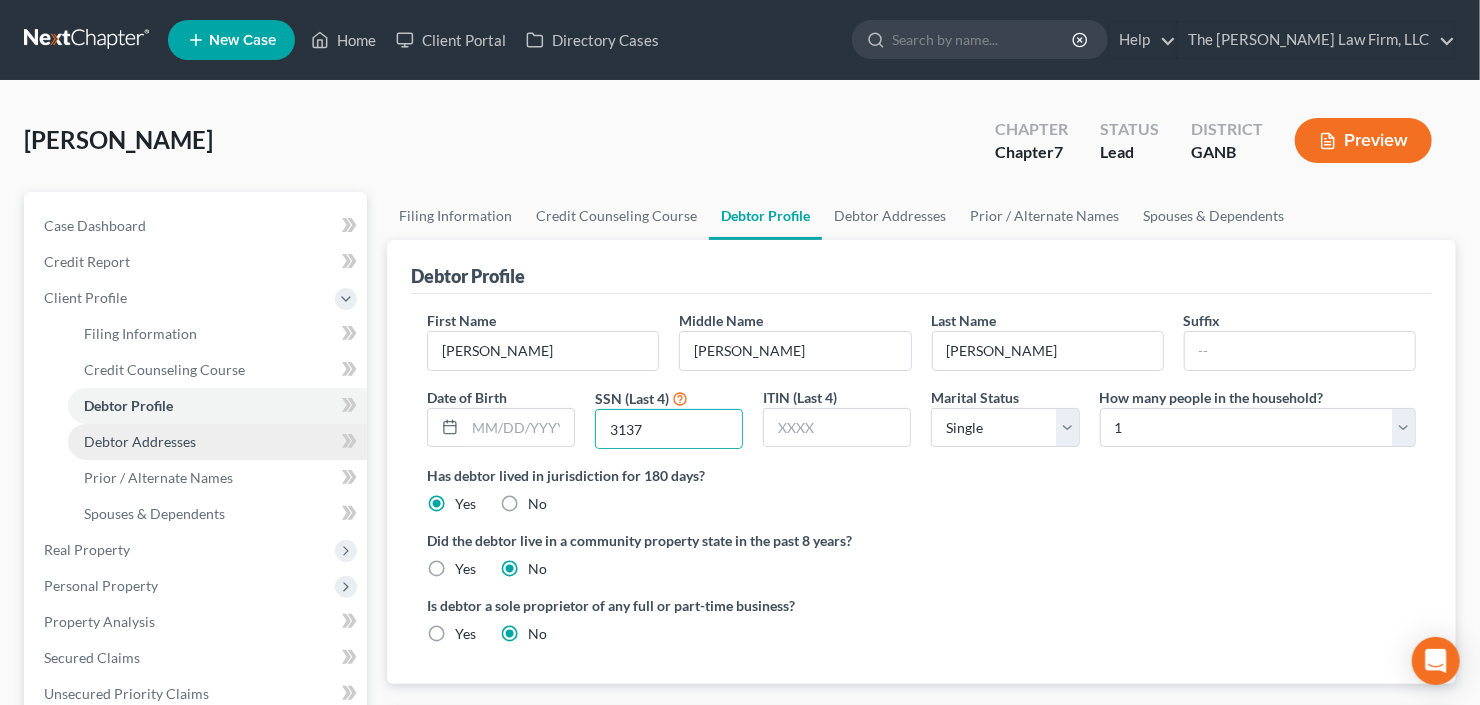 click on "Debtor Addresses" at bounding box center (140, 441) 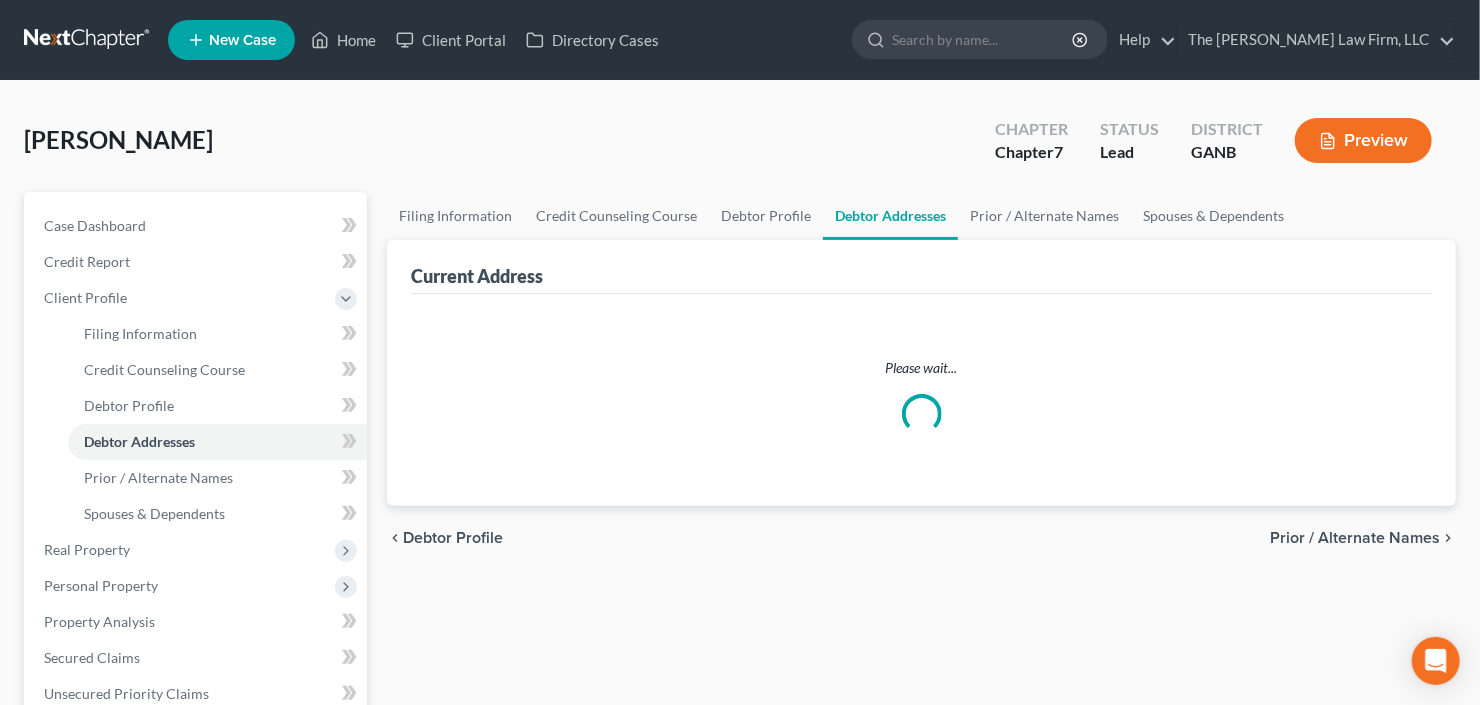 select on "0" 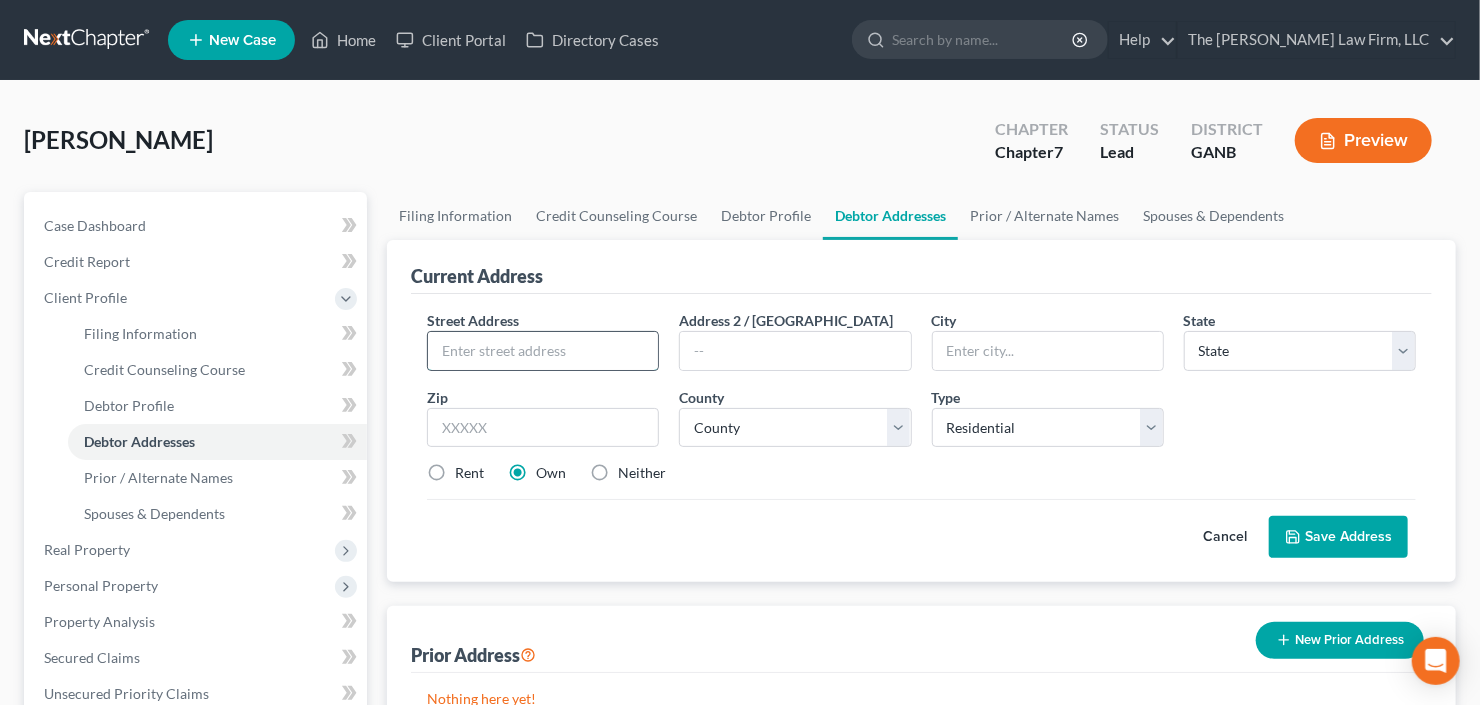 click at bounding box center (543, 351) 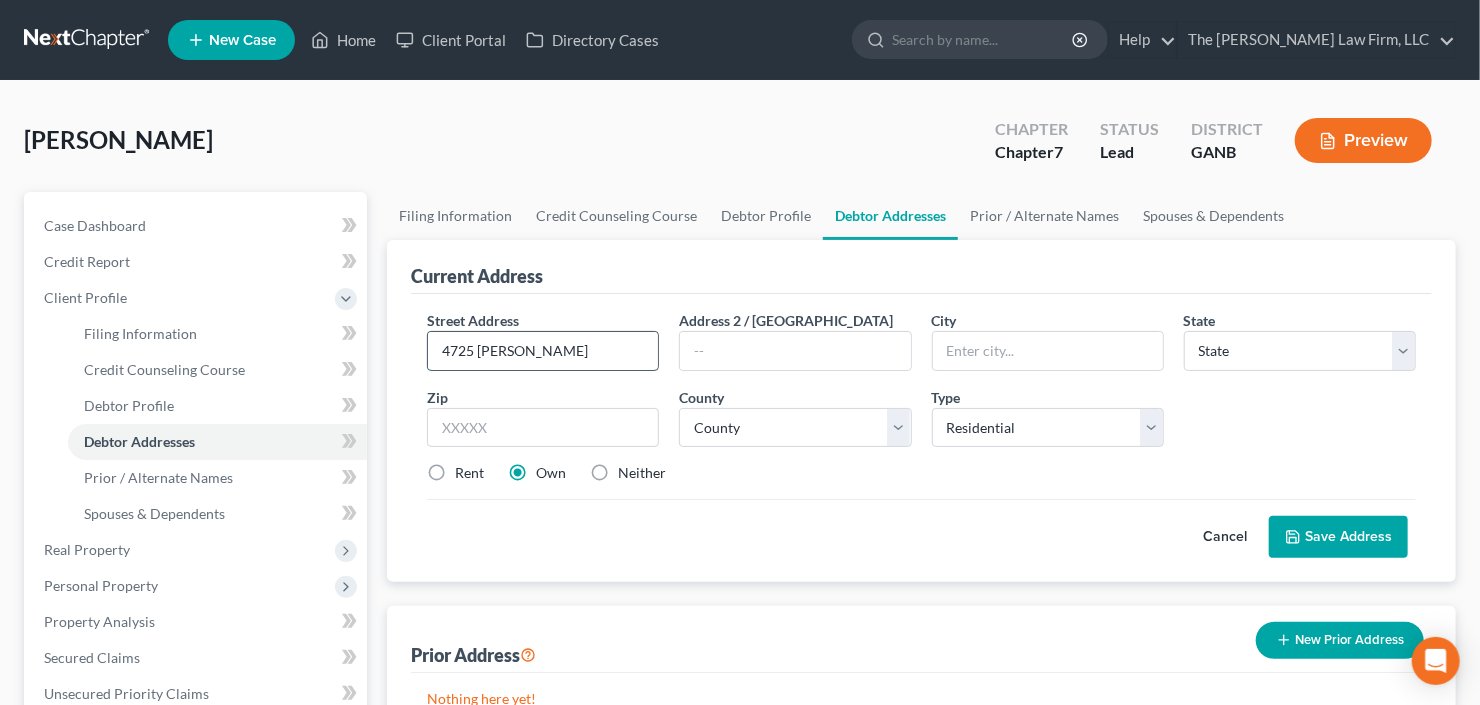 type on "4725 [PERSON_NAME]" 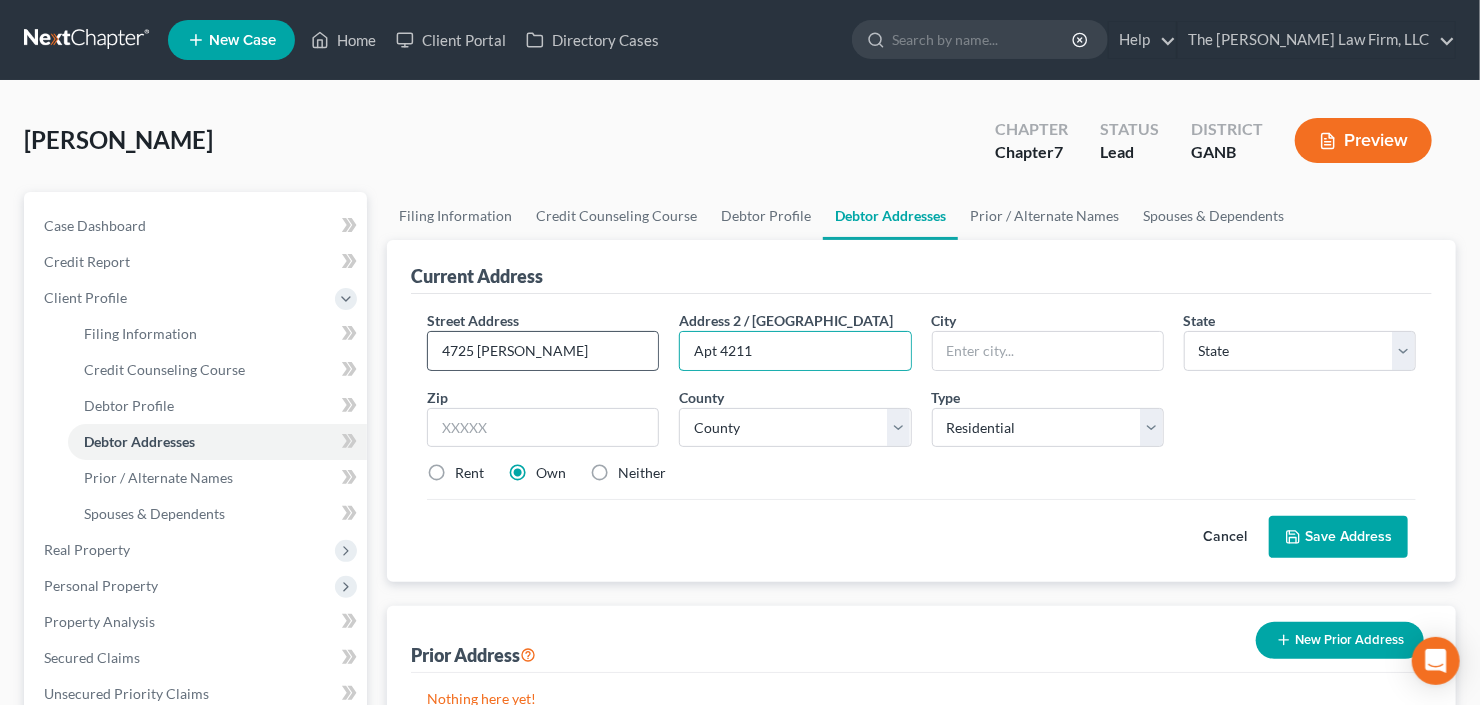 type on "Apt 4211" 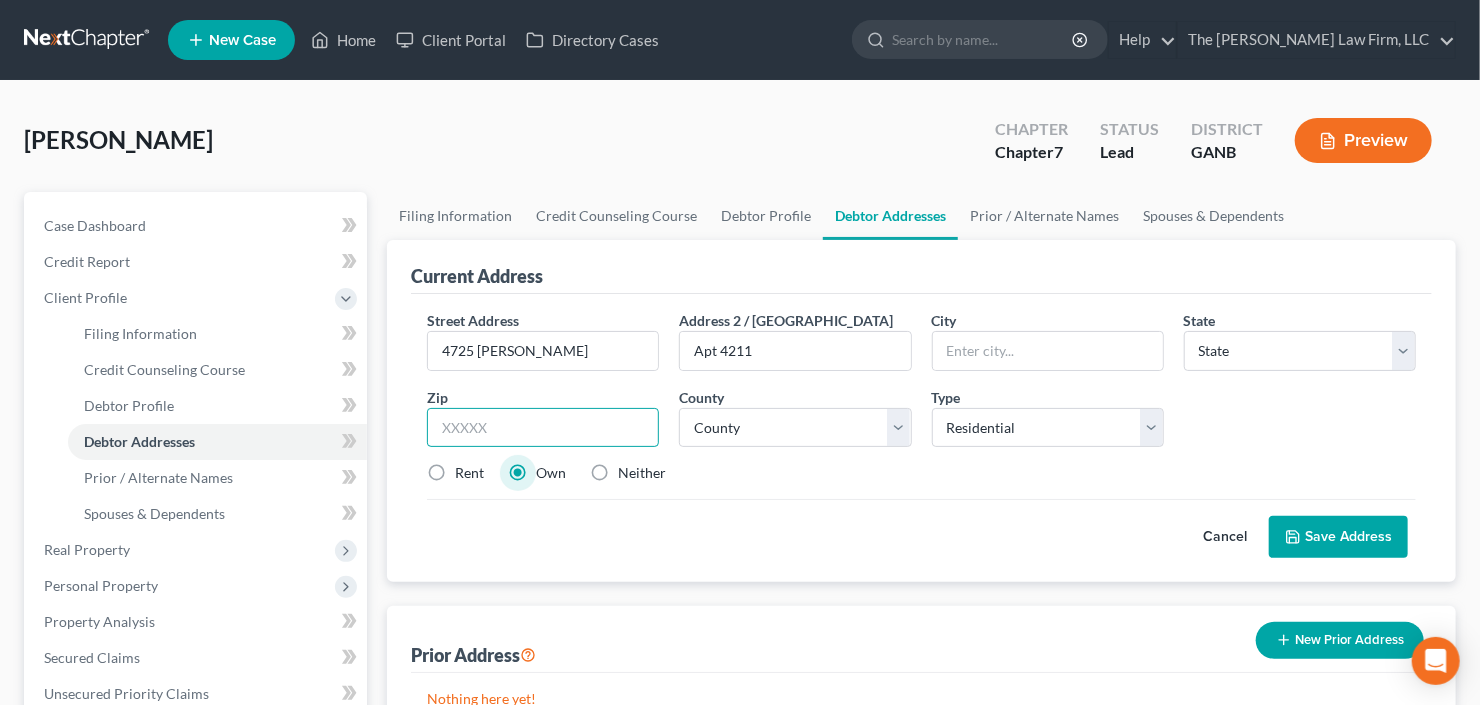click at bounding box center [543, 428] 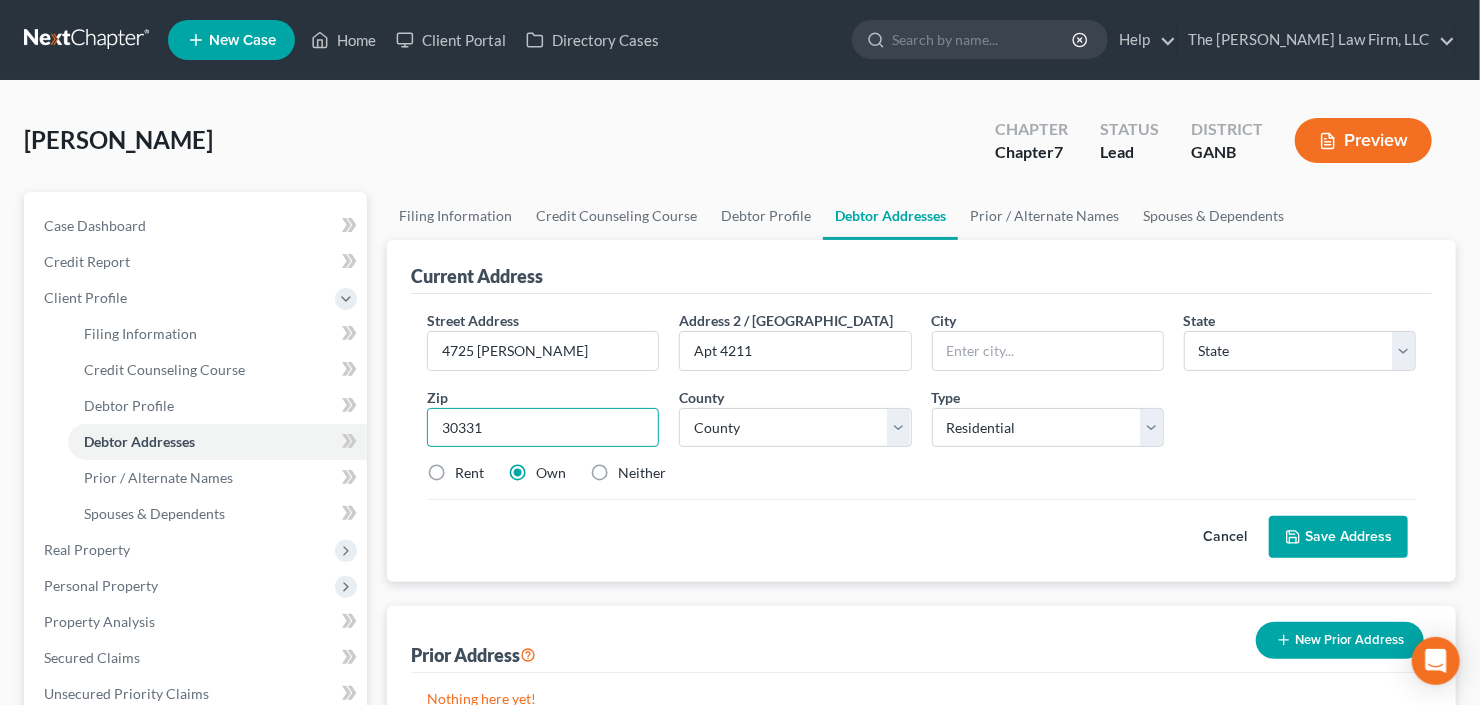 type on "30331" 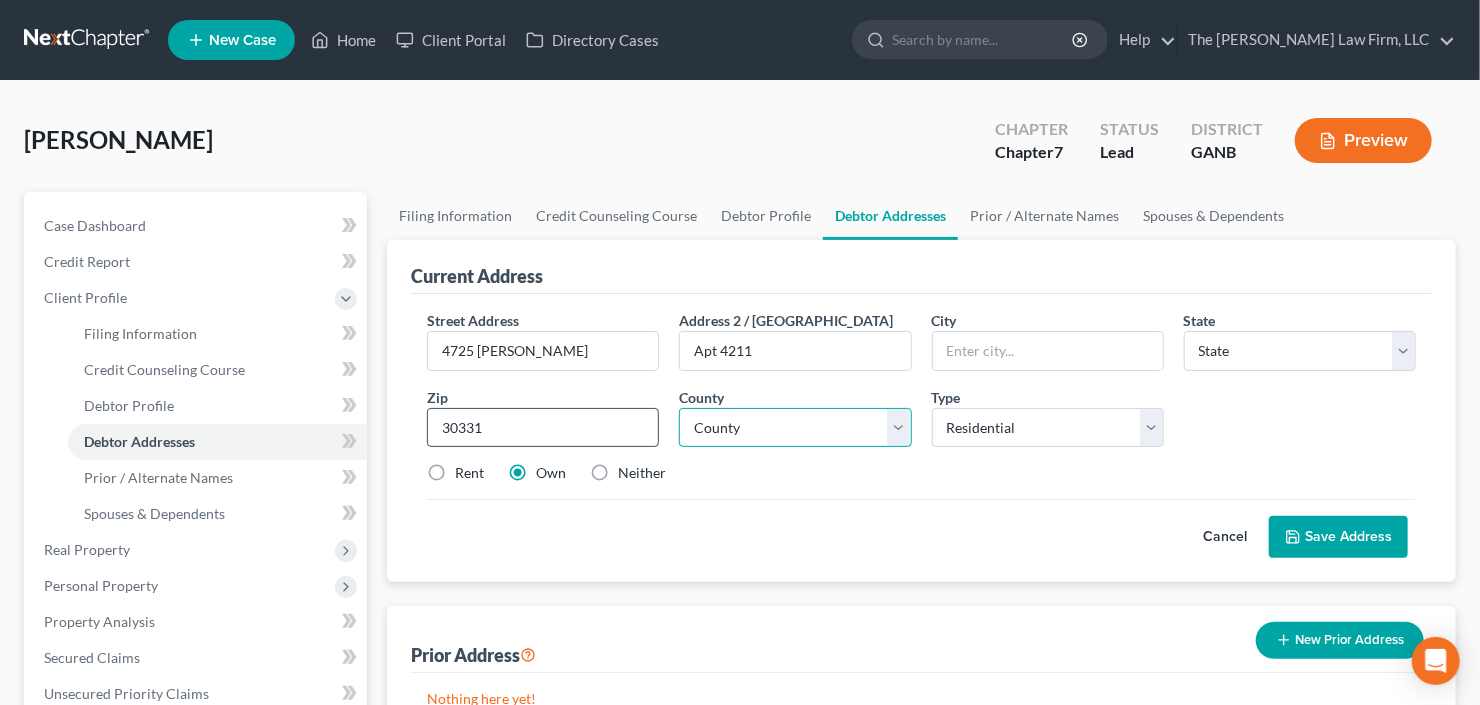 type on "[GEOGRAPHIC_DATA]" 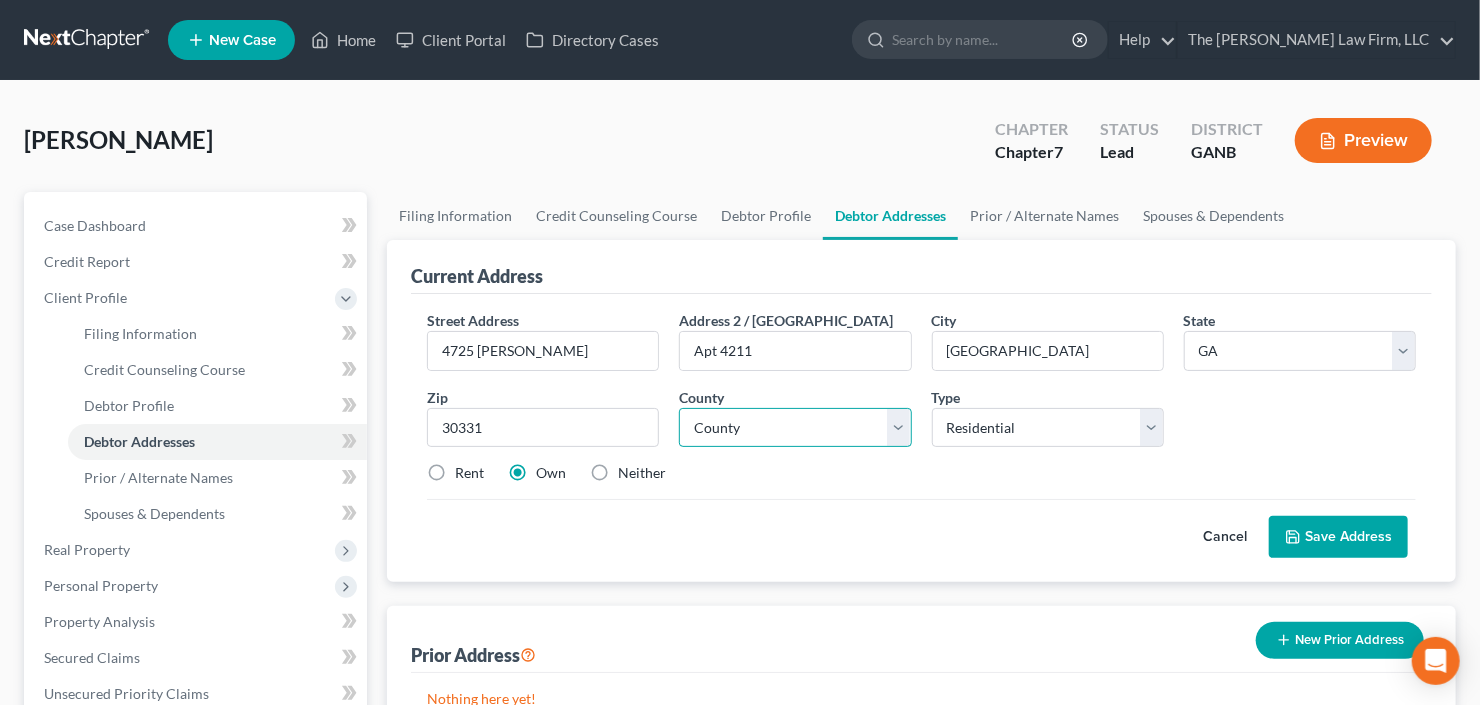 click on "County [GEOGRAPHIC_DATA] [GEOGRAPHIC_DATA] [GEOGRAPHIC_DATA] [GEOGRAPHIC_DATA] [GEOGRAPHIC_DATA] [GEOGRAPHIC_DATA] [GEOGRAPHIC_DATA] [GEOGRAPHIC_DATA] [PERSON_NAME][GEOGRAPHIC_DATA] [GEOGRAPHIC_DATA] [GEOGRAPHIC_DATA] [GEOGRAPHIC_DATA] [GEOGRAPHIC_DATA] [GEOGRAPHIC_DATA] [GEOGRAPHIC_DATA] [GEOGRAPHIC_DATA] [GEOGRAPHIC_DATA] Butts County [GEOGRAPHIC_DATA] [GEOGRAPHIC_DATA] [GEOGRAPHIC_DATA] [GEOGRAPHIC_DATA] [GEOGRAPHIC_DATA] [GEOGRAPHIC_DATA] [GEOGRAPHIC_DATA] [GEOGRAPHIC_DATA] [GEOGRAPHIC_DATA] [GEOGRAPHIC_DATA] [GEOGRAPHIC_DATA] [GEOGRAPHIC_DATA] [GEOGRAPHIC_DATA] Clinch County [GEOGRAPHIC_DATA] [GEOGRAPHIC_DATA] [GEOGRAPHIC_DATA] [GEOGRAPHIC_DATA] [GEOGRAPHIC_DATA] [GEOGRAPHIC_DATA] [GEOGRAPHIC_DATA] [GEOGRAPHIC_DATA] [GEOGRAPHIC_DATA] [GEOGRAPHIC_DATA] [GEOGRAPHIC_DATA] [GEOGRAPHIC_DATA] [GEOGRAPHIC_DATA] [GEOGRAPHIC_DATA] [GEOGRAPHIC_DATA] [GEOGRAPHIC_DATA] Early County [GEOGRAPHIC_DATA] [GEOGRAPHIC_DATA] [GEOGRAPHIC_DATA] [GEOGRAPHIC_DATA] [GEOGRAPHIC_DATA] [GEOGRAPHIC_DATA] [GEOGRAPHIC_DATA] [GEOGRAPHIC_DATA] [GEOGRAPHIC_DATA] [GEOGRAPHIC_DATA] [GEOGRAPHIC_DATA] [GEOGRAPHIC_DATA] [GEOGRAPHIC_DATA] [GEOGRAPHIC_DATA] [GEOGRAPHIC_DATA] [GEOGRAPHIC_DATA] [GEOGRAPHIC_DATA] [GEOGRAPHIC_DATA] [GEOGRAPHIC_DATA] County [GEOGRAPHIC_DATA]" at bounding box center [795, 428] 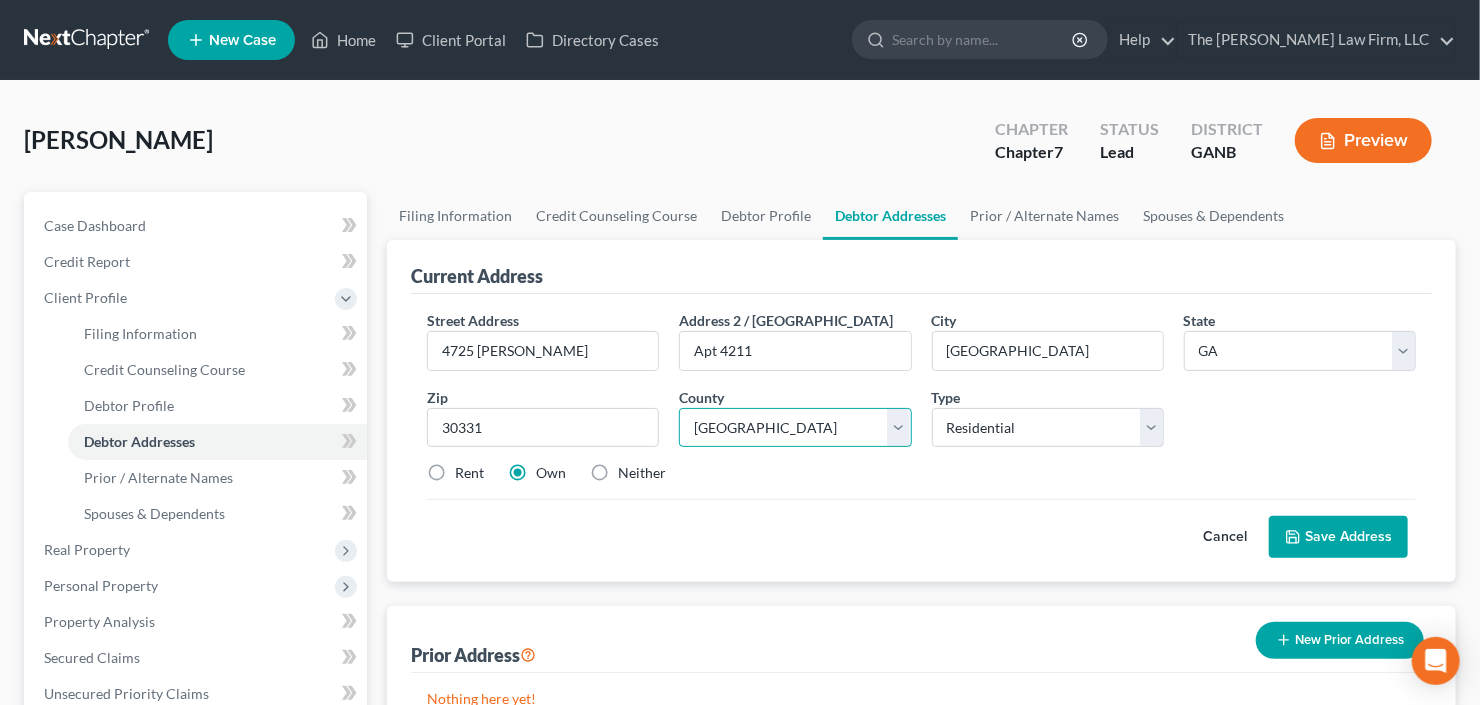 click on "County [GEOGRAPHIC_DATA] [GEOGRAPHIC_DATA] [GEOGRAPHIC_DATA] [GEOGRAPHIC_DATA] [GEOGRAPHIC_DATA] [GEOGRAPHIC_DATA] [GEOGRAPHIC_DATA] [GEOGRAPHIC_DATA] [PERSON_NAME][GEOGRAPHIC_DATA] [GEOGRAPHIC_DATA] [GEOGRAPHIC_DATA] [GEOGRAPHIC_DATA] [GEOGRAPHIC_DATA] [GEOGRAPHIC_DATA] [GEOGRAPHIC_DATA] [GEOGRAPHIC_DATA] [GEOGRAPHIC_DATA] Butts County [GEOGRAPHIC_DATA] [GEOGRAPHIC_DATA] [GEOGRAPHIC_DATA] [GEOGRAPHIC_DATA] [GEOGRAPHIC_DATA] [GEOGRAPHIC_DATA] [GEOGRAPHIC_DATA] [GEOGRAPHIC_DATA] [GEOGRAPHIC_DATA] [GEOGRAPHIC_DATA] [GEOGRAPHIC_DATA] [GEOGRAPHIC_DATA] [GEOGRAPHIC_DATA] Clinch County [GEOGRAPHIC_DATA] [GEOGRAPHIC_DATA] [GEOGRAPHIC_DATA] [GEOGRAPHIC_DATA] [GEOGRAPHIC_DATA] [GEOGRAPHIC_DATA] [GEOGRAPHIC_DATA] [GEOGRAPHIC_DATA] [GEOGRAPHIC_DATA] [GEOGRAPHIC_DATA] [GEOGRAPHIC_DATA] [GEOGRAPHIC_DATA] [GEOGRAPHIC_DATA] [GEOGRAPHIC_DATA] [GEOGRAPHIC_DATA] [GEOGRAPHIC_DATA] Early County [GEOGRAPHIC_DATA] [GEOGRAPHIC_DATA] [GEOGRAPHIC_DATA] [GEOGRAPHIC_DATA] [GEOGRAPHIC_DATA] [GEOGRAPHIC_DATA] [GEOGRAPHIC_DATA] [GEOGRAPHIC_DATA] [GEOGRAPHIC_DATA] [GEOGRAPHIC_DATA] [GEOGRAPHIC_DATA] [GEOGRAPHIC_DATA] [GEOGRAPHIC_DATA] [GEOGRAPHIC_DATA] [GEOGRAPHIC_DATA] [GEOGRAPHIC_DATA] [GEOGRAPHIC_DATA] [GEOGRAPHIC_DATA] [GEOGRAPHIC_DATA] County [GEOGRAPHIC_DATA]" at bounding box center [795, 428] 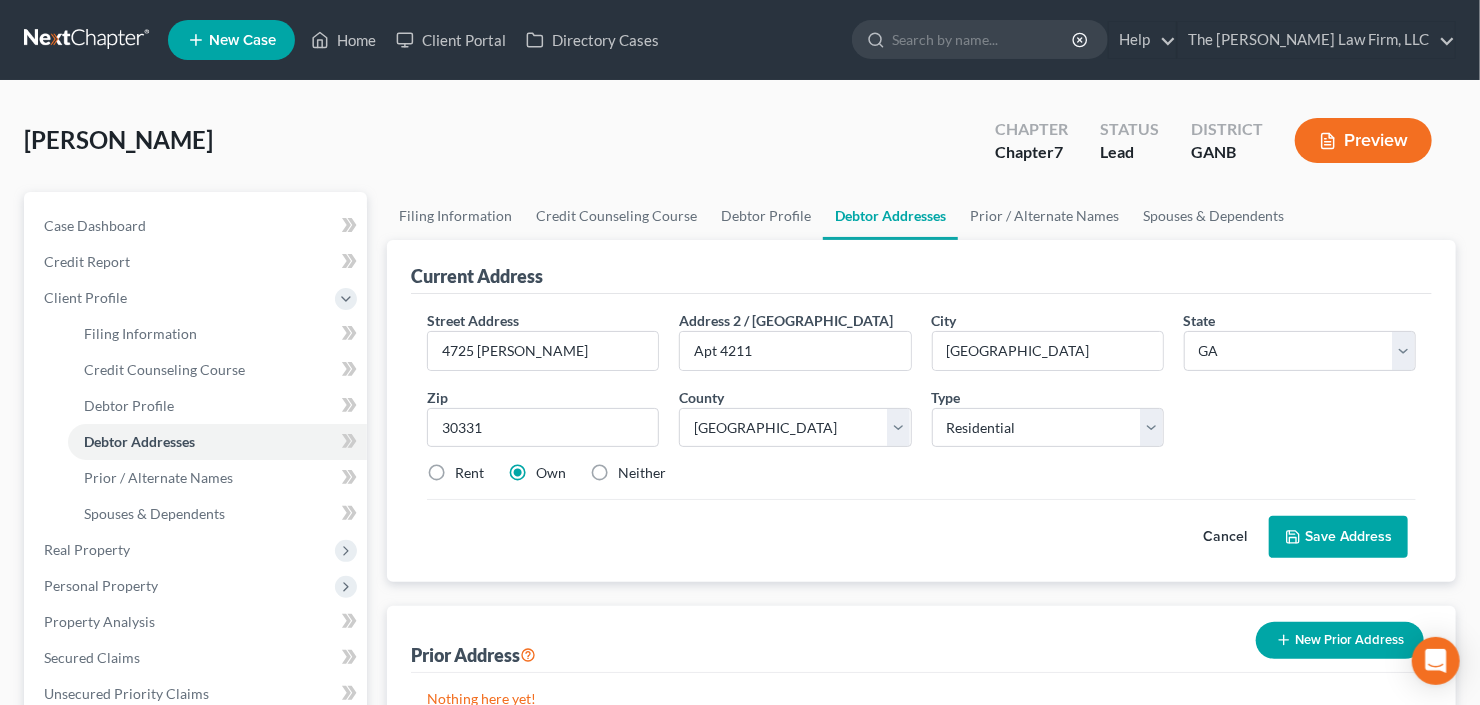 click on "Rent" at bounding box center [469, 473] 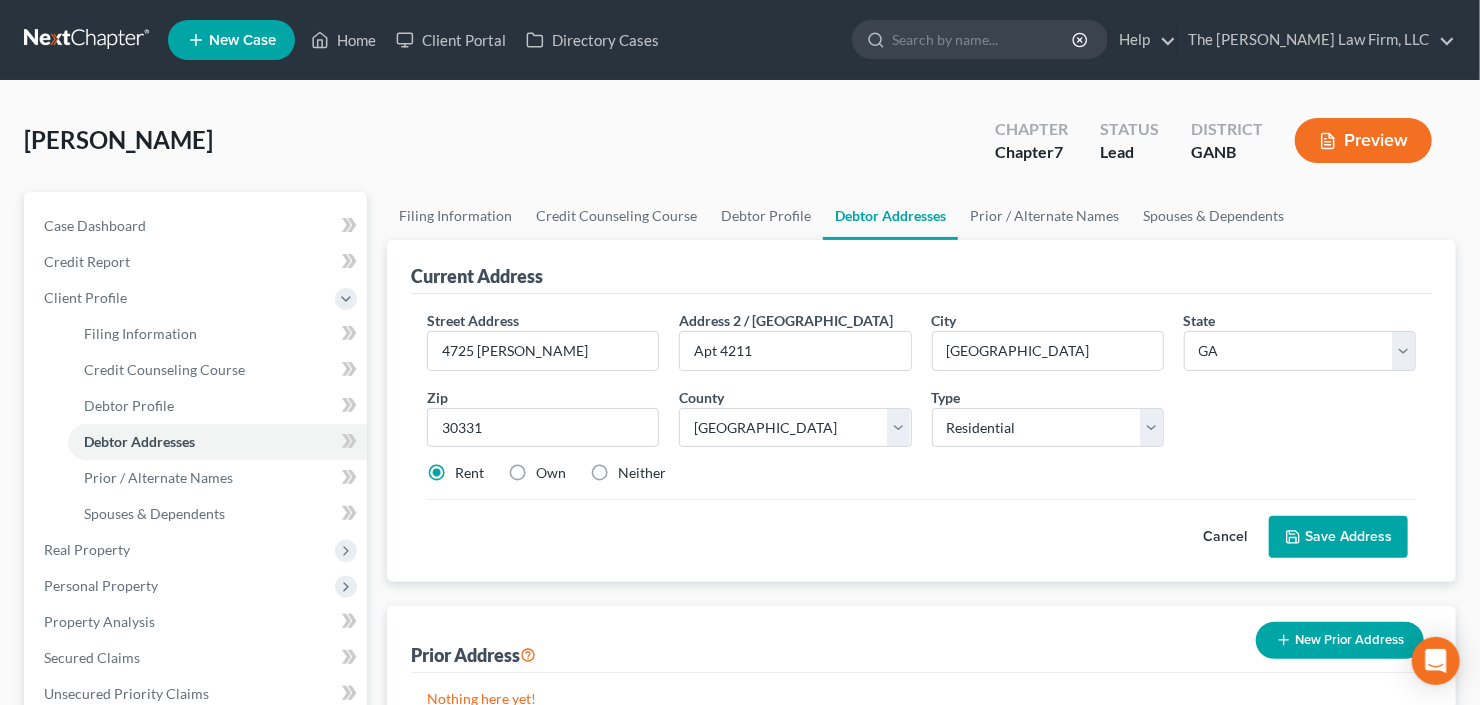 click on "Save Address" at bounding box center [1338, 537] 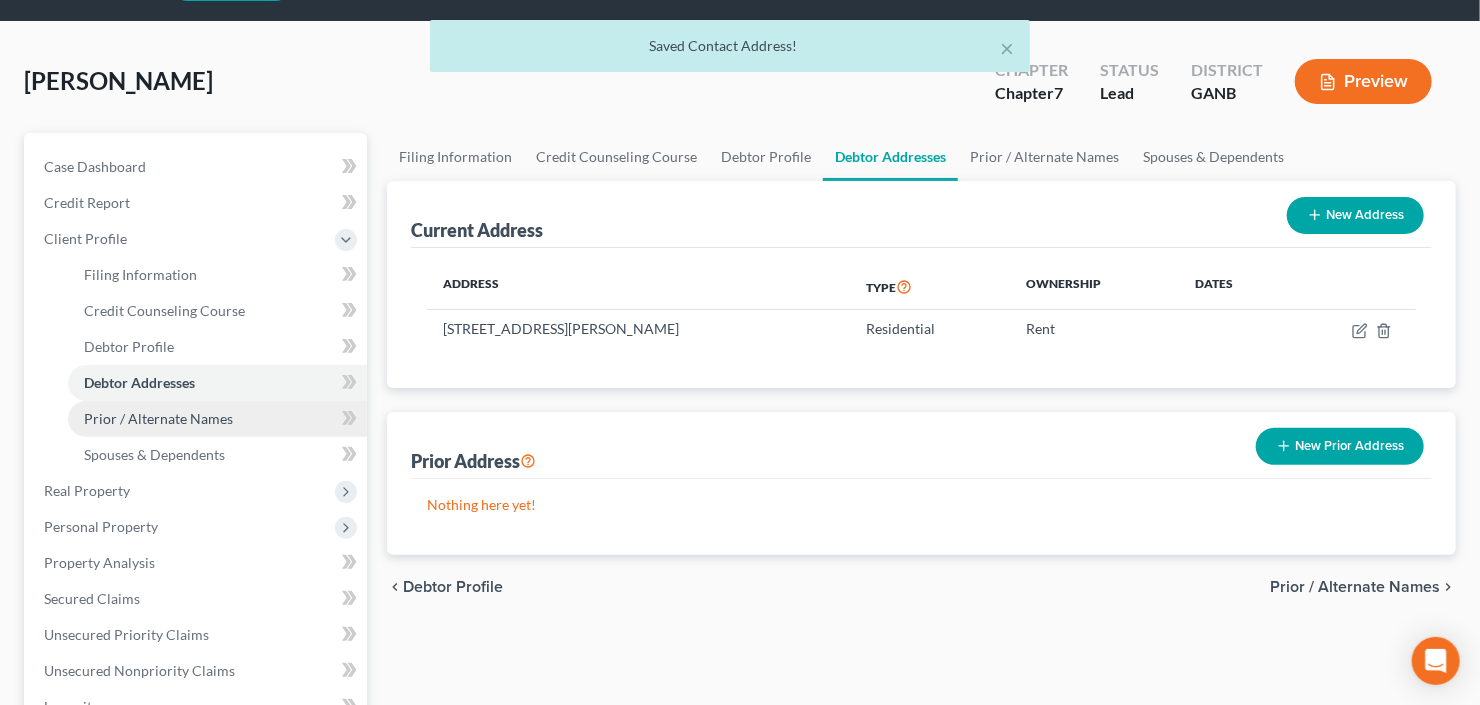 scroll, scrollTop: 160, scrollLeft: 0, axis: vertical 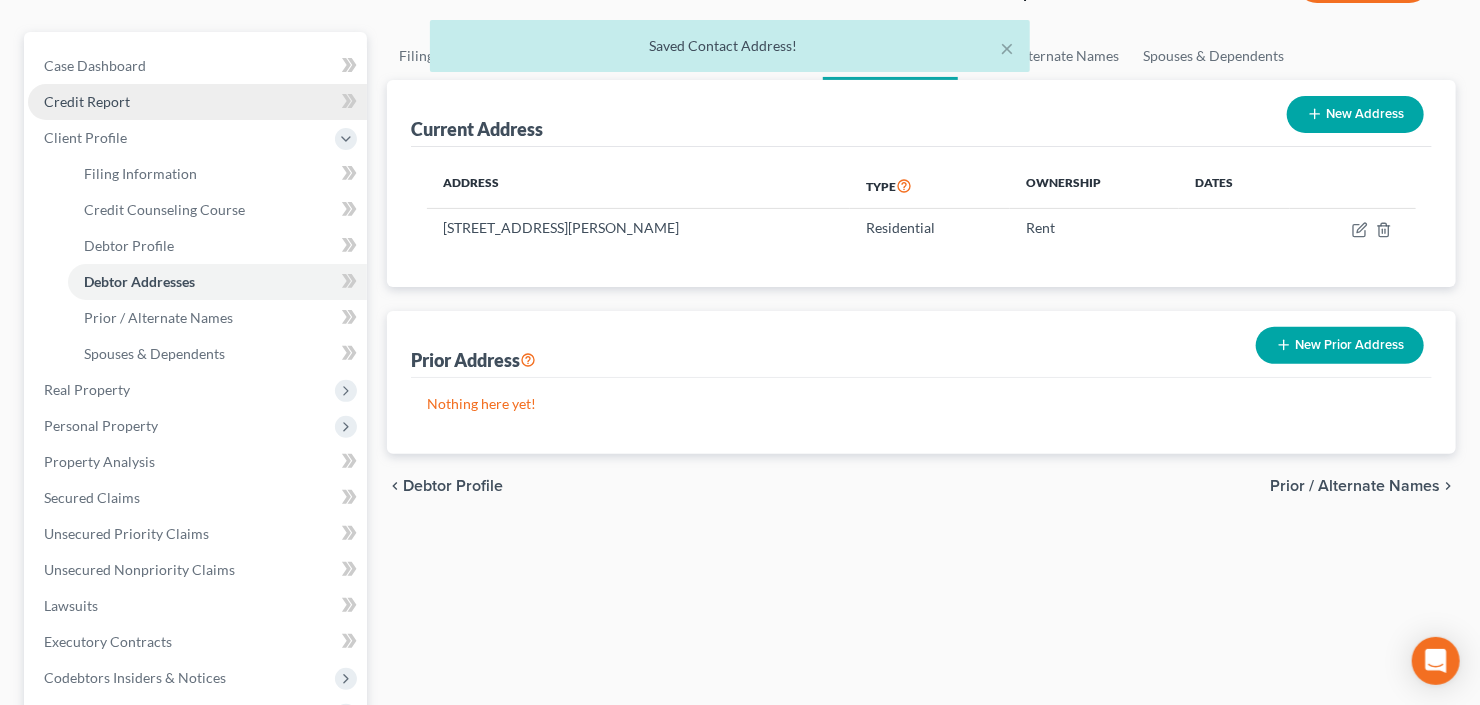 click on "Credit Report" at bounding box center (87, 101) 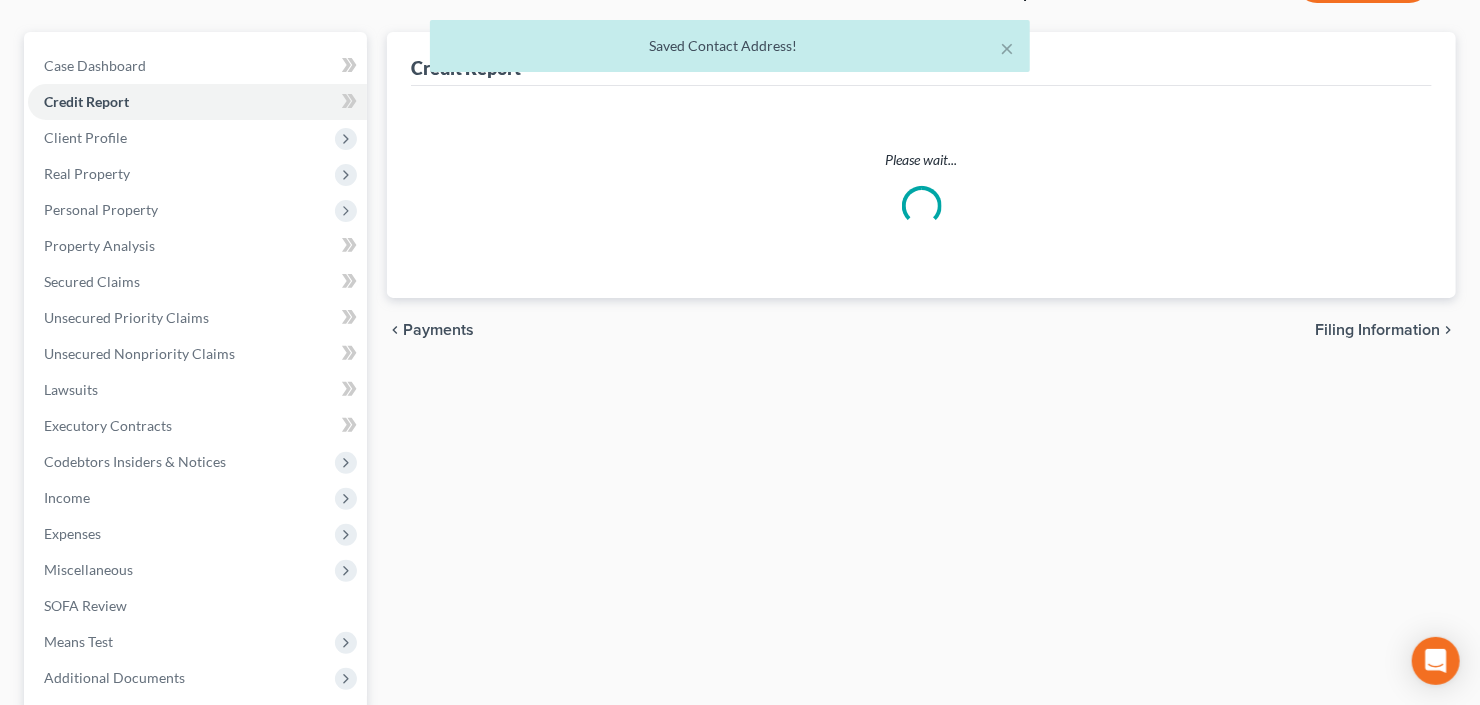 scroll, scrollTop: 0, scrollLeft: 0, axis: both 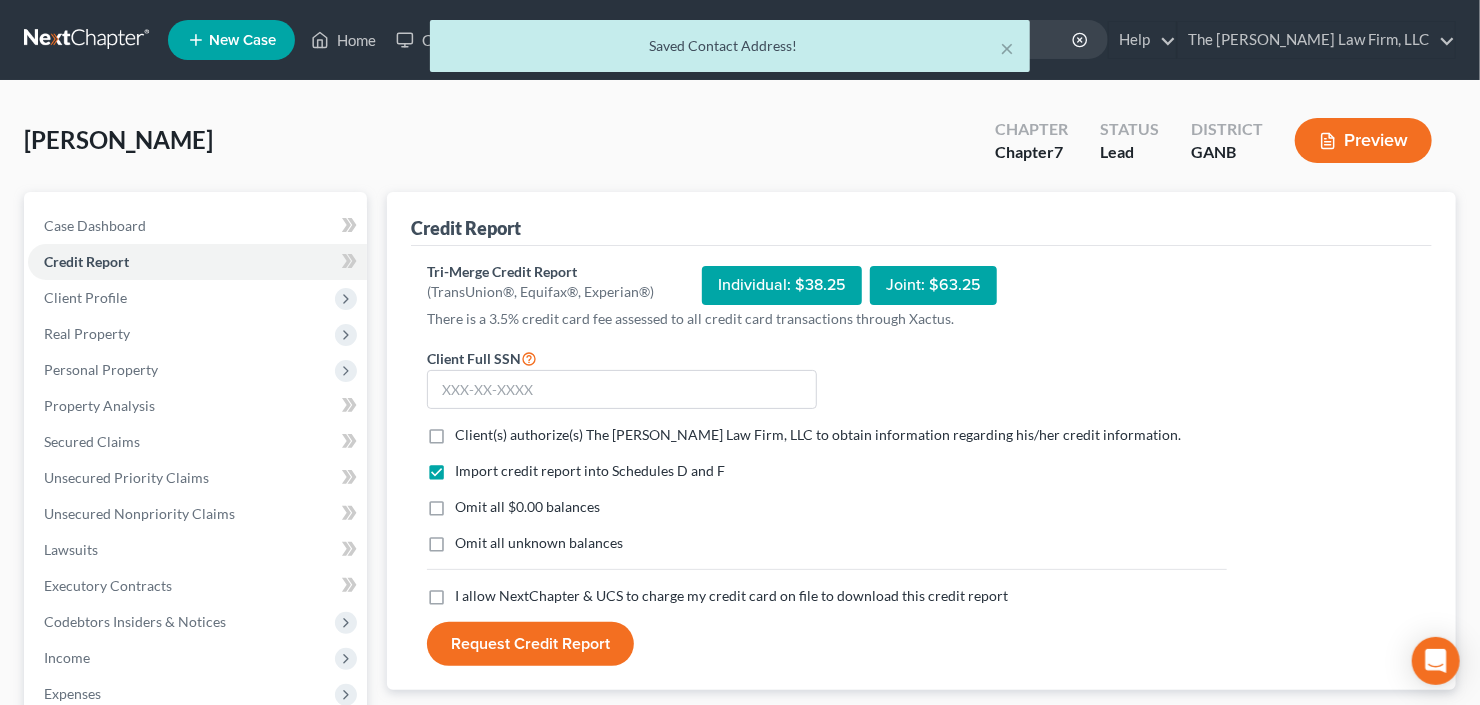 click on "Client(s) authorize(s) The [PERSON_NAME] Law Firm, LLC to obtain information regarding his/her credit information.
*" at bounding box center (818, 435) 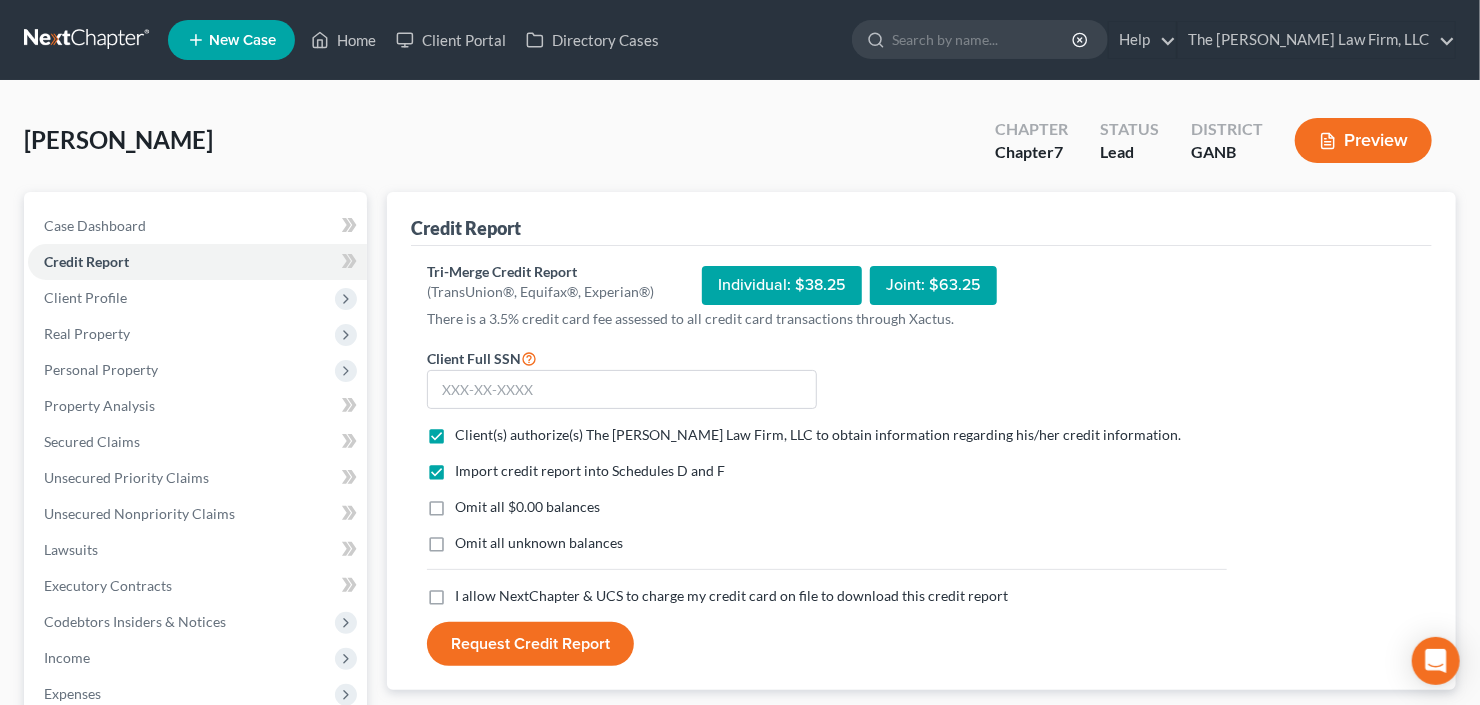 click on "I allow NextChapter & UCS to charge my credit card on file to download this credit report
*" at bounding box center (731, 596) 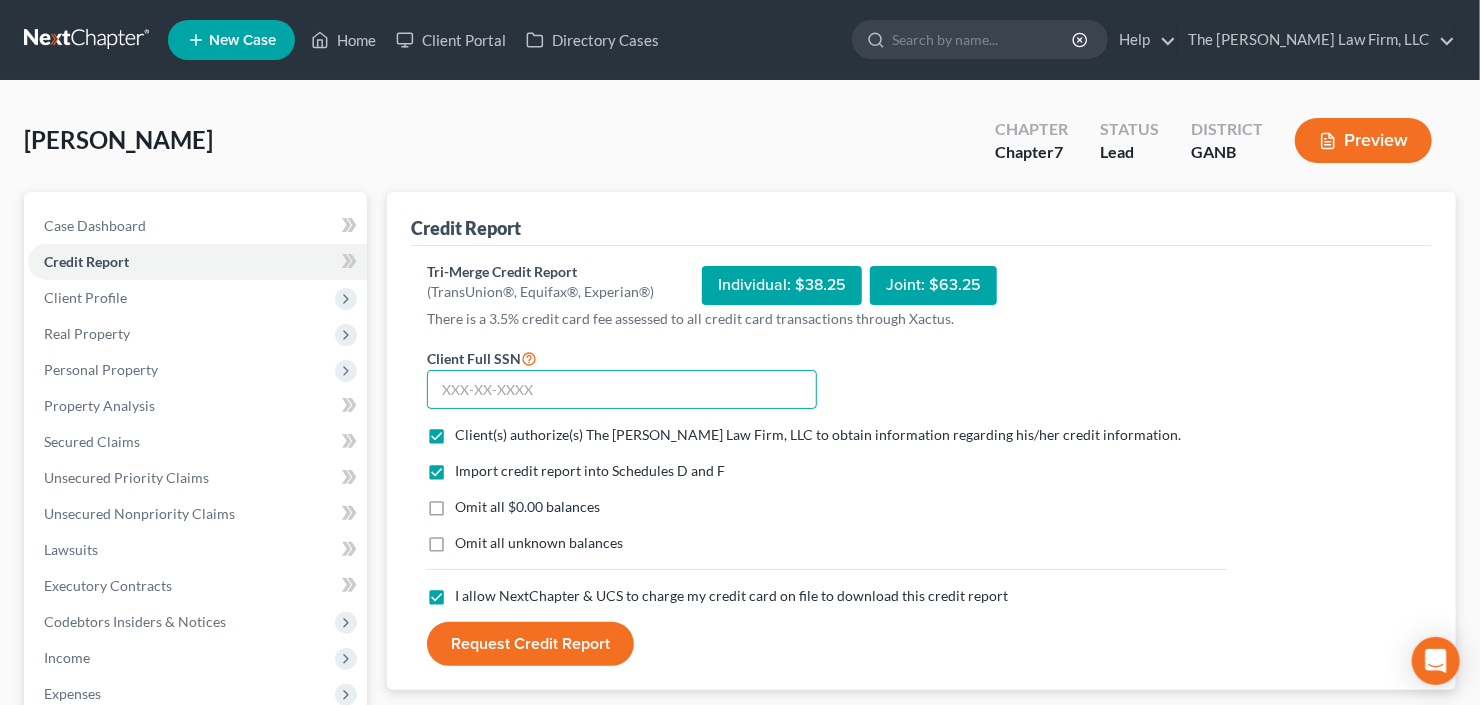 click at bounding box center (622, 390) 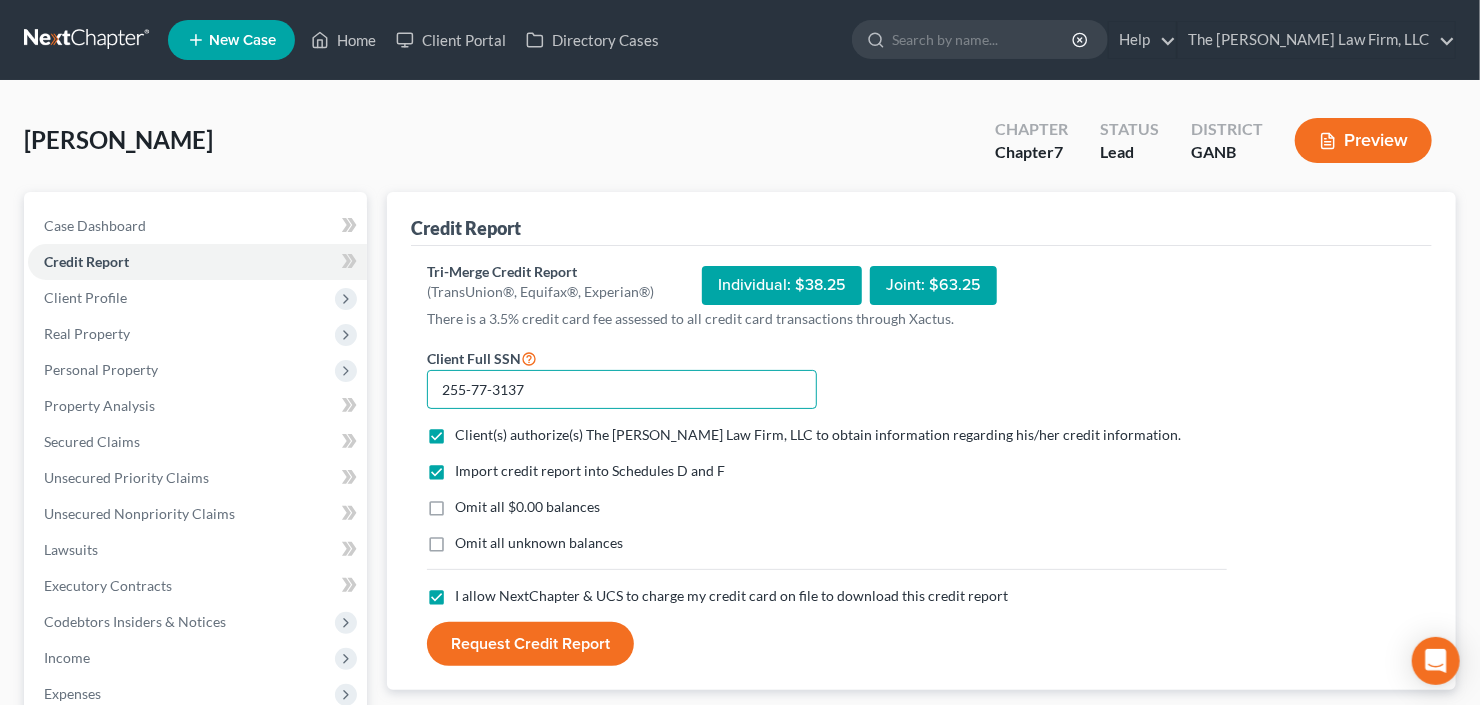 type on "255-77-3137" 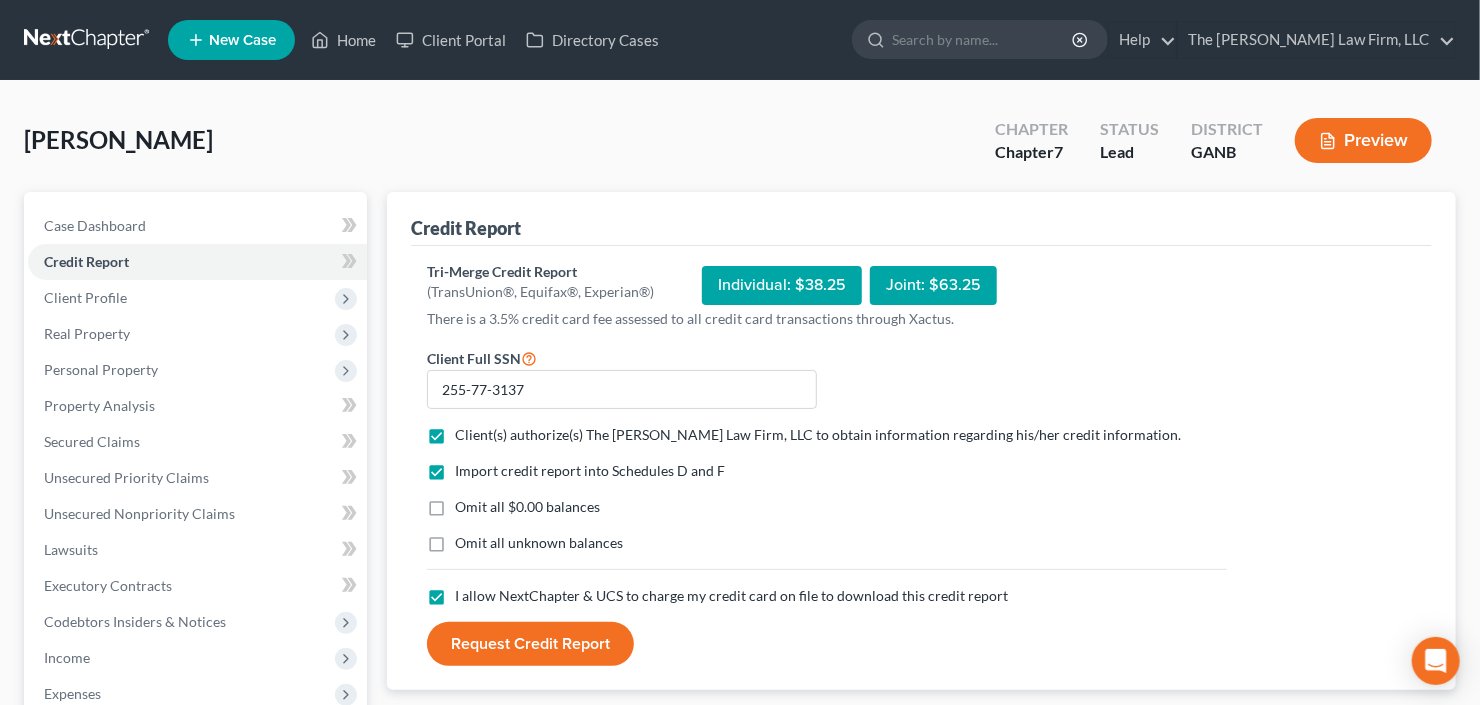 click on "Request Credit Report" at bounding box center [530, 644] 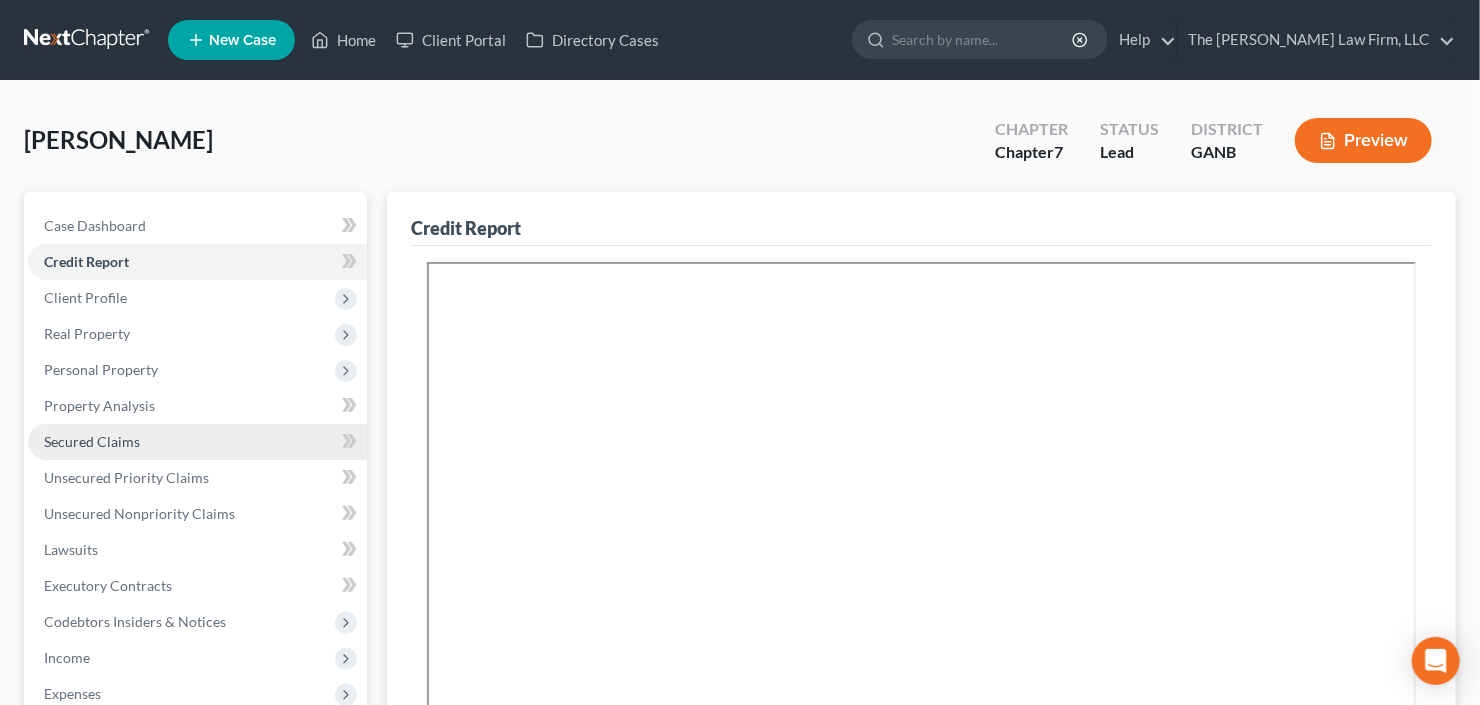 click on "Secured Claims" at bounding box center (92, 441) 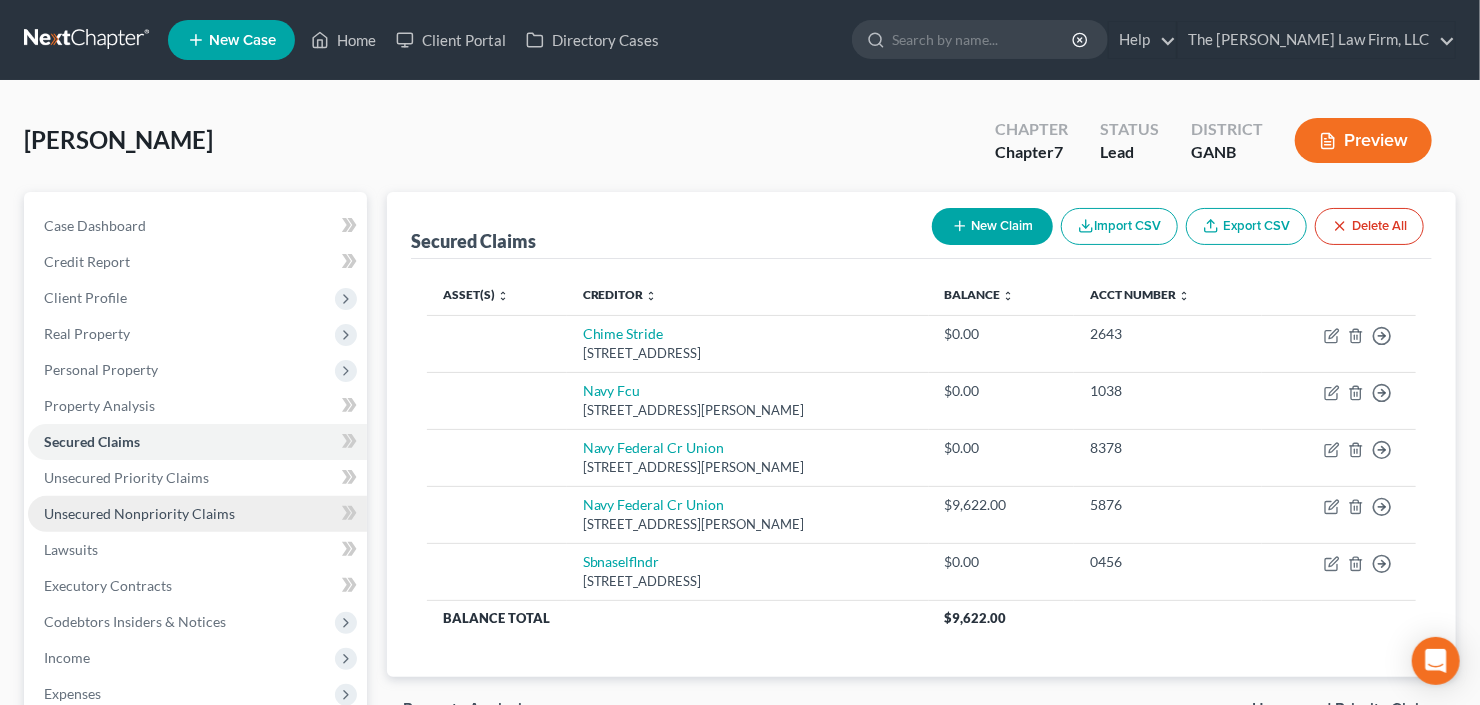 click on "Unsecured Nonpriority Claims" at bounding box center [139, 513] 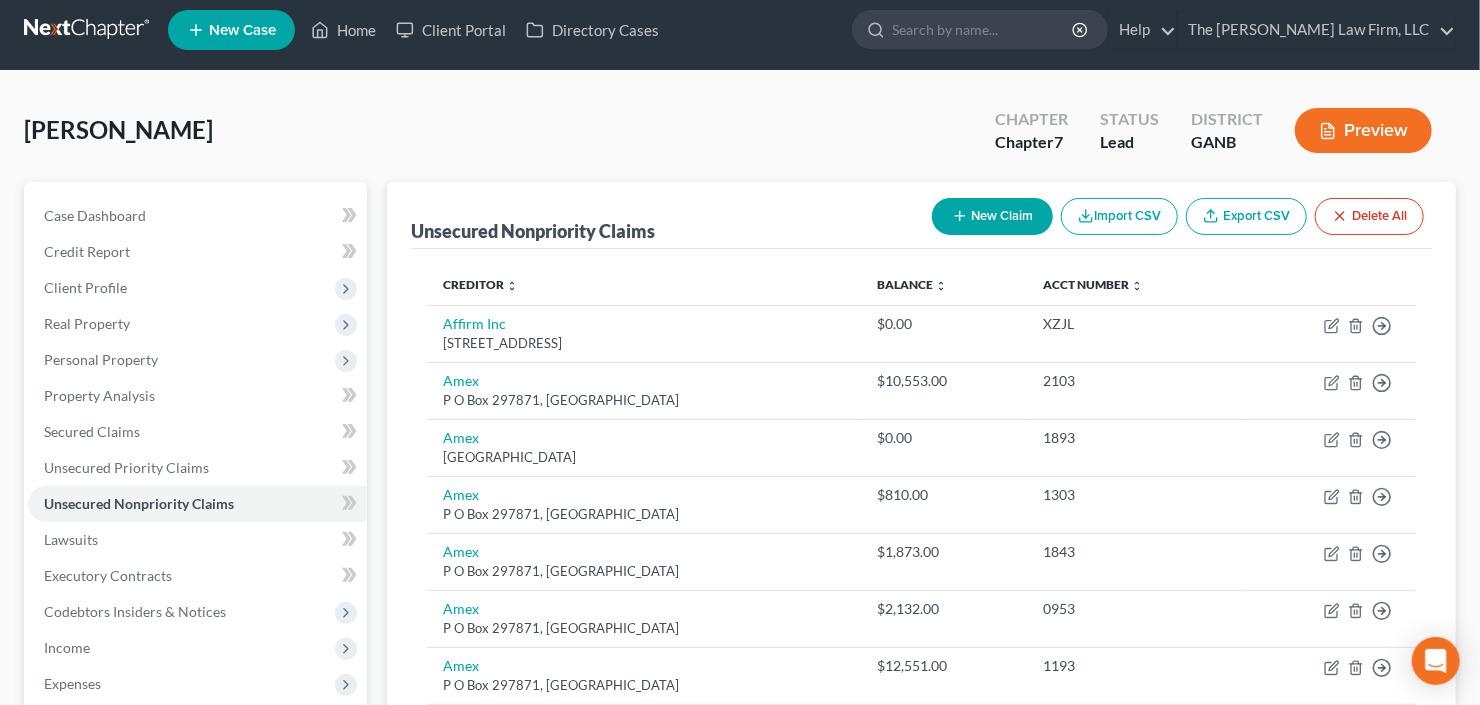 scroll, scrollTop: 0, scrollLeft: 0, axis: both 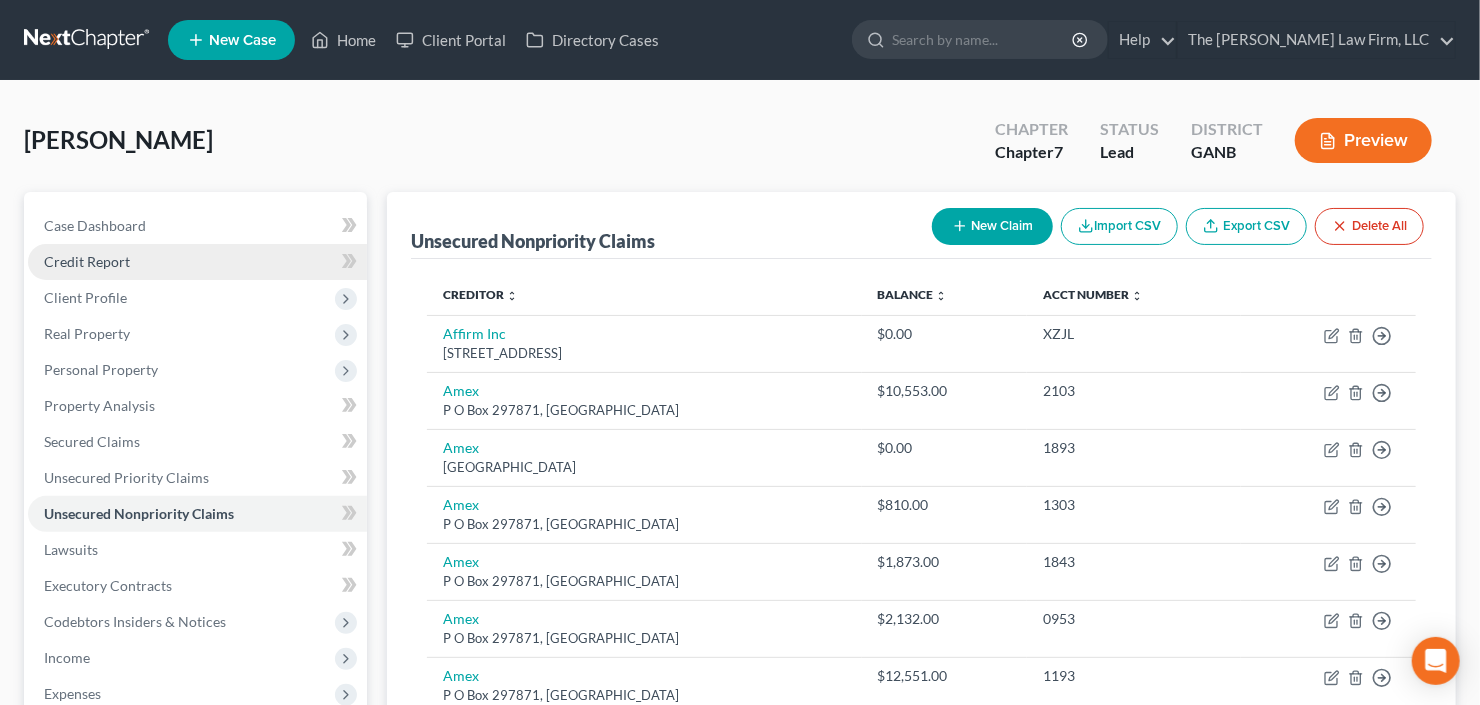 click on "Credit Report" at bounding box center (87, 261) 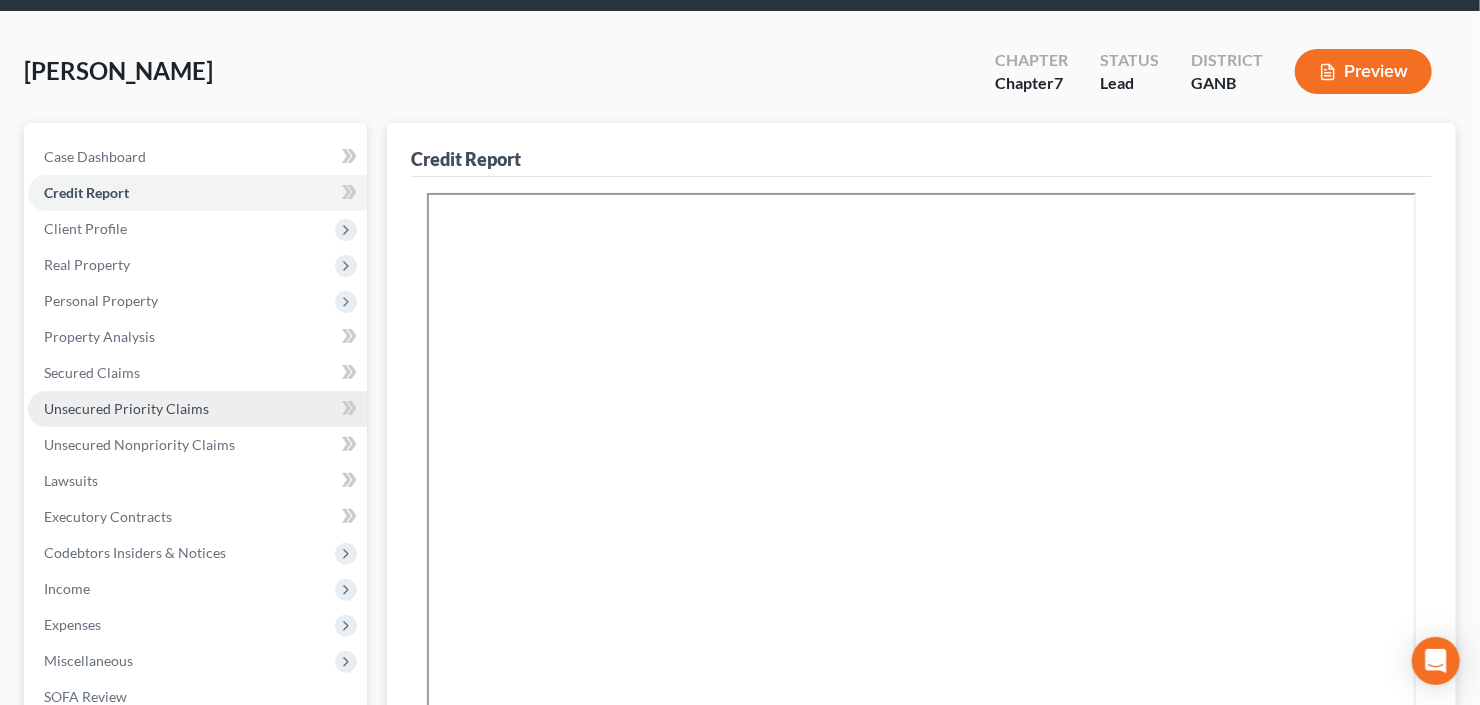 scroll, scrollTop: 80, scrollLeft: 0, axis: vertical 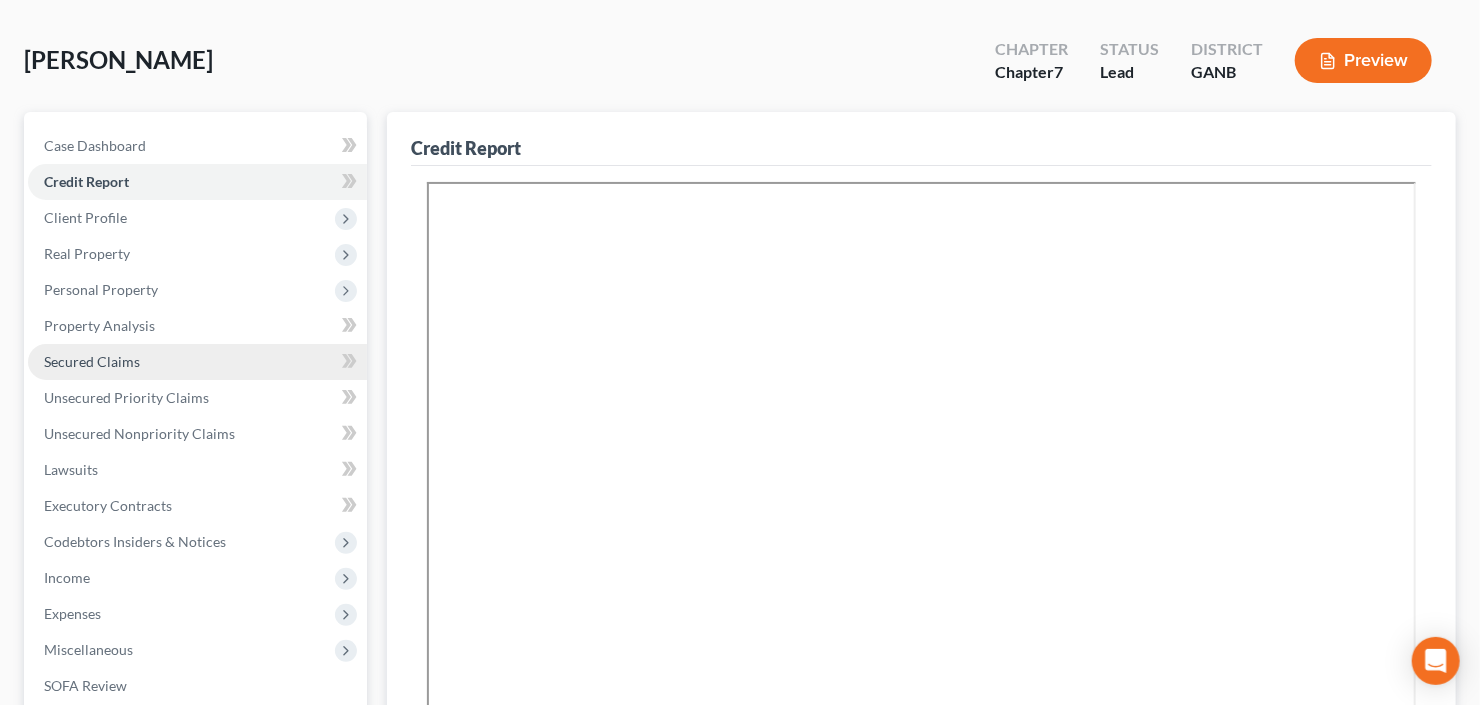 click on "Secured Claims" at bounding box center (197, 362) 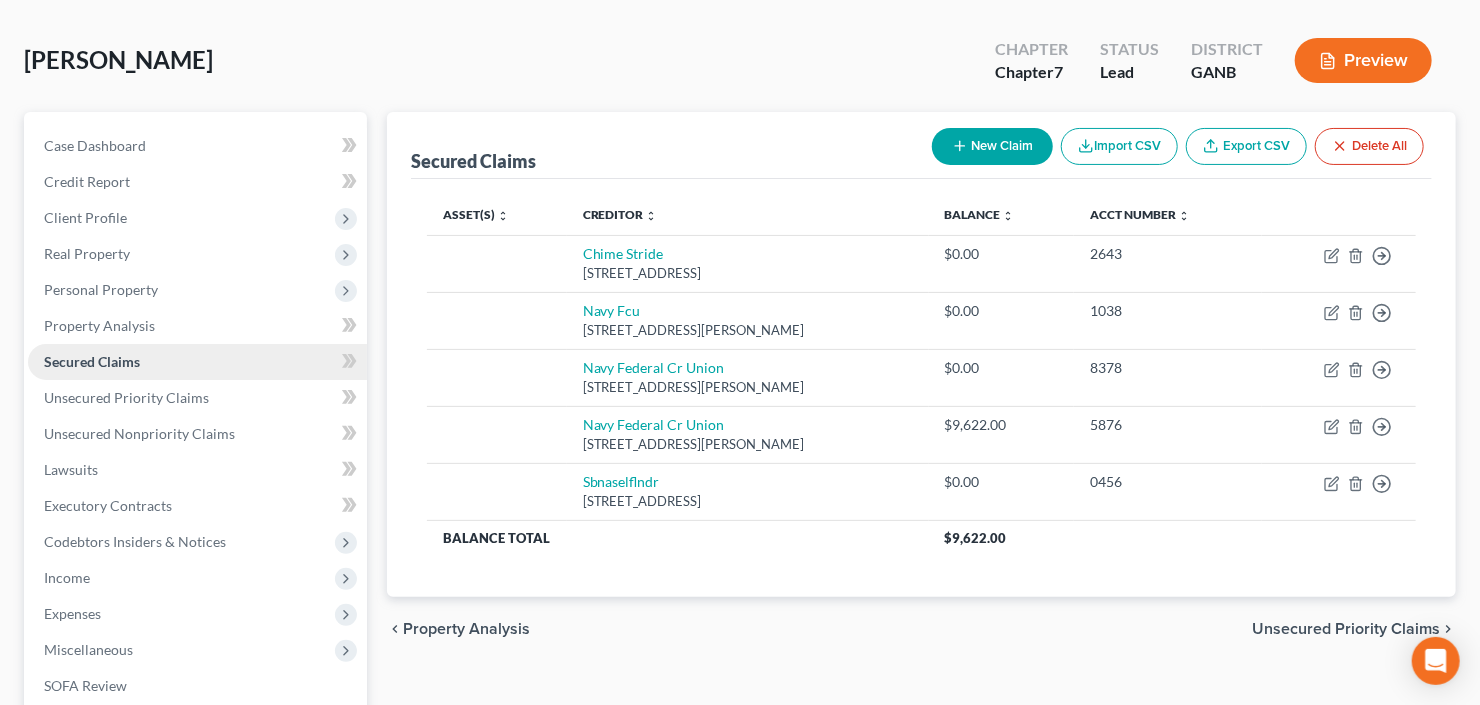 scroll, scrollTop: 0, scrollLeft: 0, axis: both 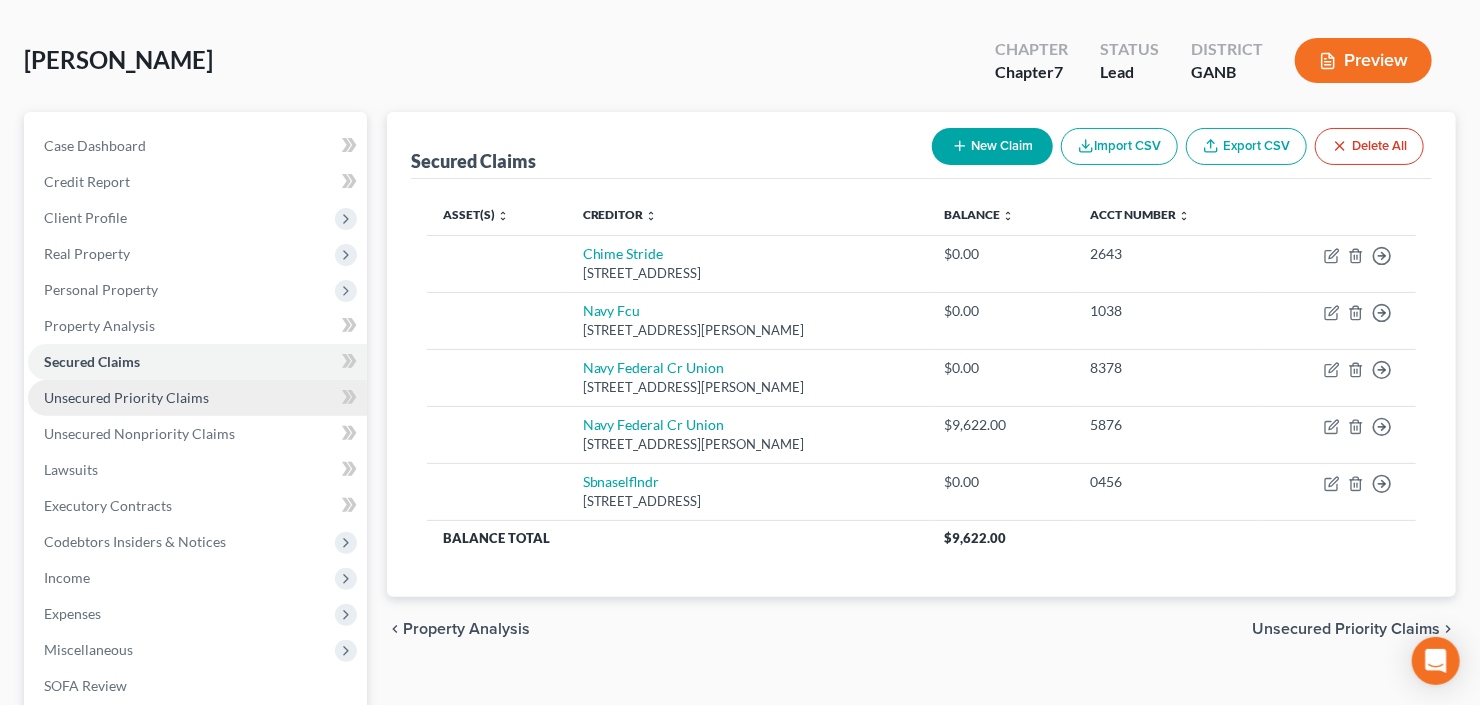 click on "Unsecured Priority Claims" at bounding box center [126, 397] 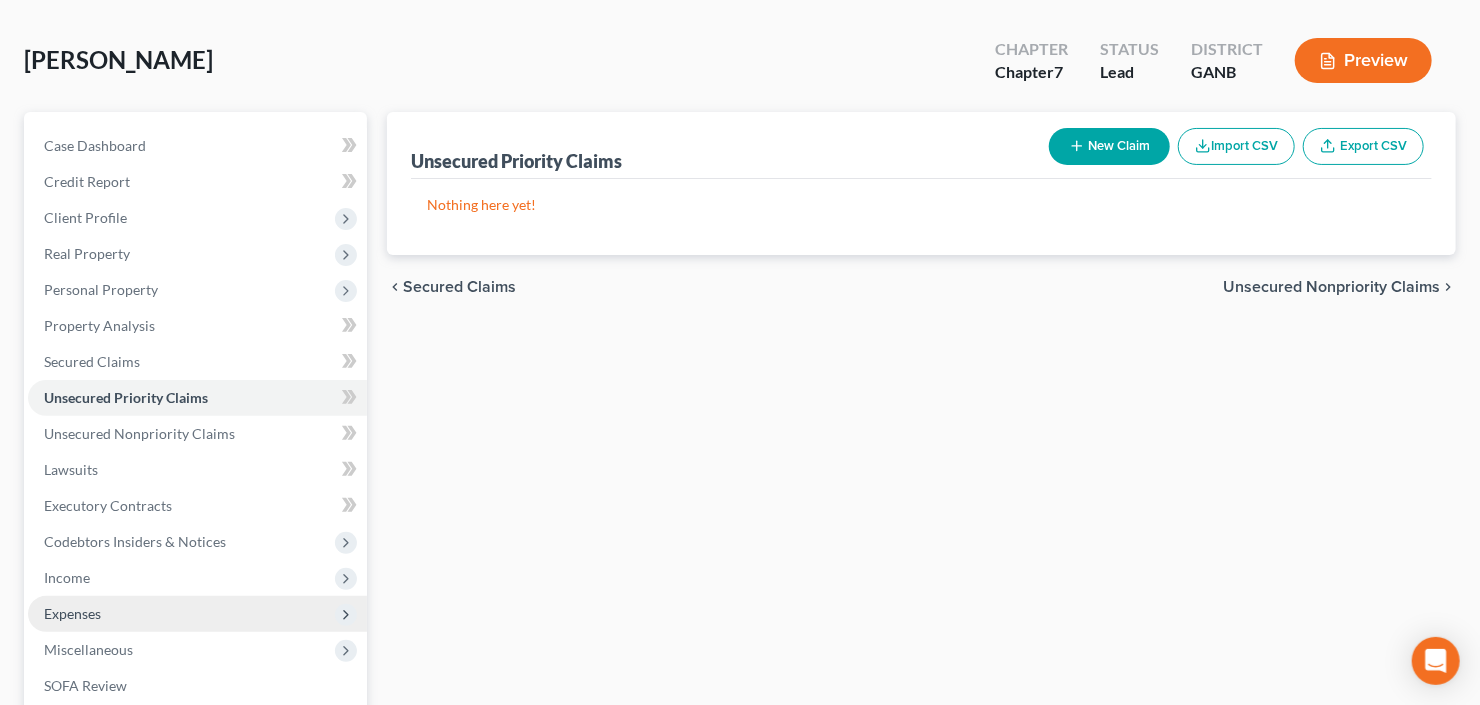 scroll, scrollTop: 320, scrollLeft: 0, axis: vertical 